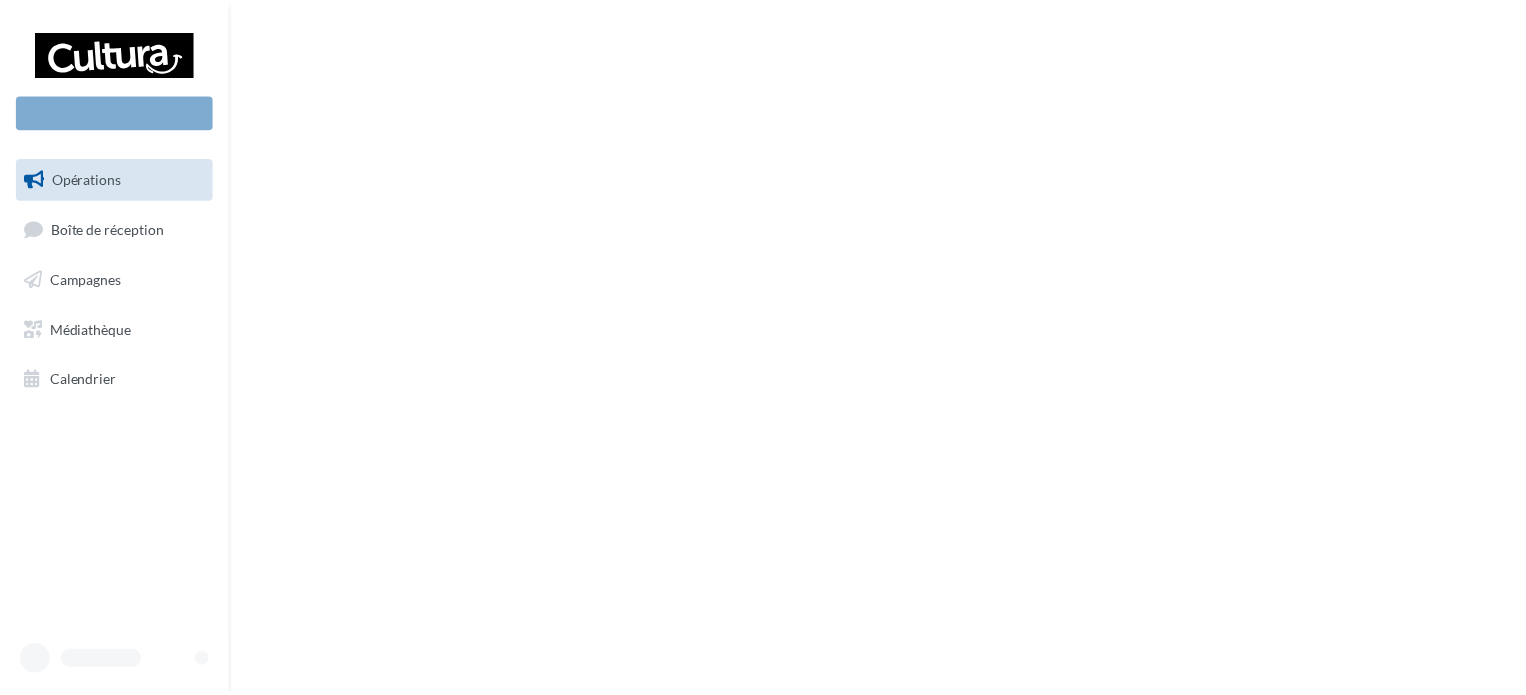 scroll, scrollTop: 0, scrollLeft: 0, axis: both 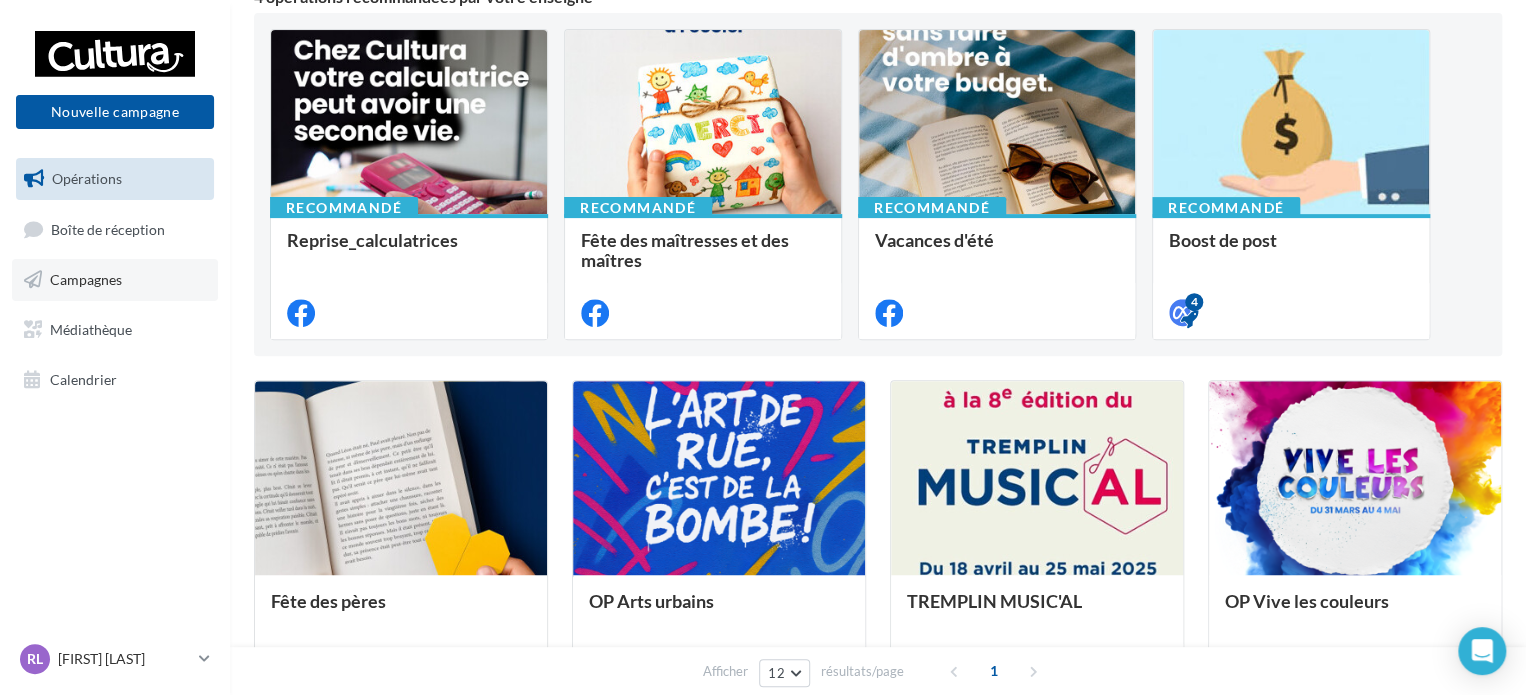 click on "Campagnes" at bounding box center (115, 280) 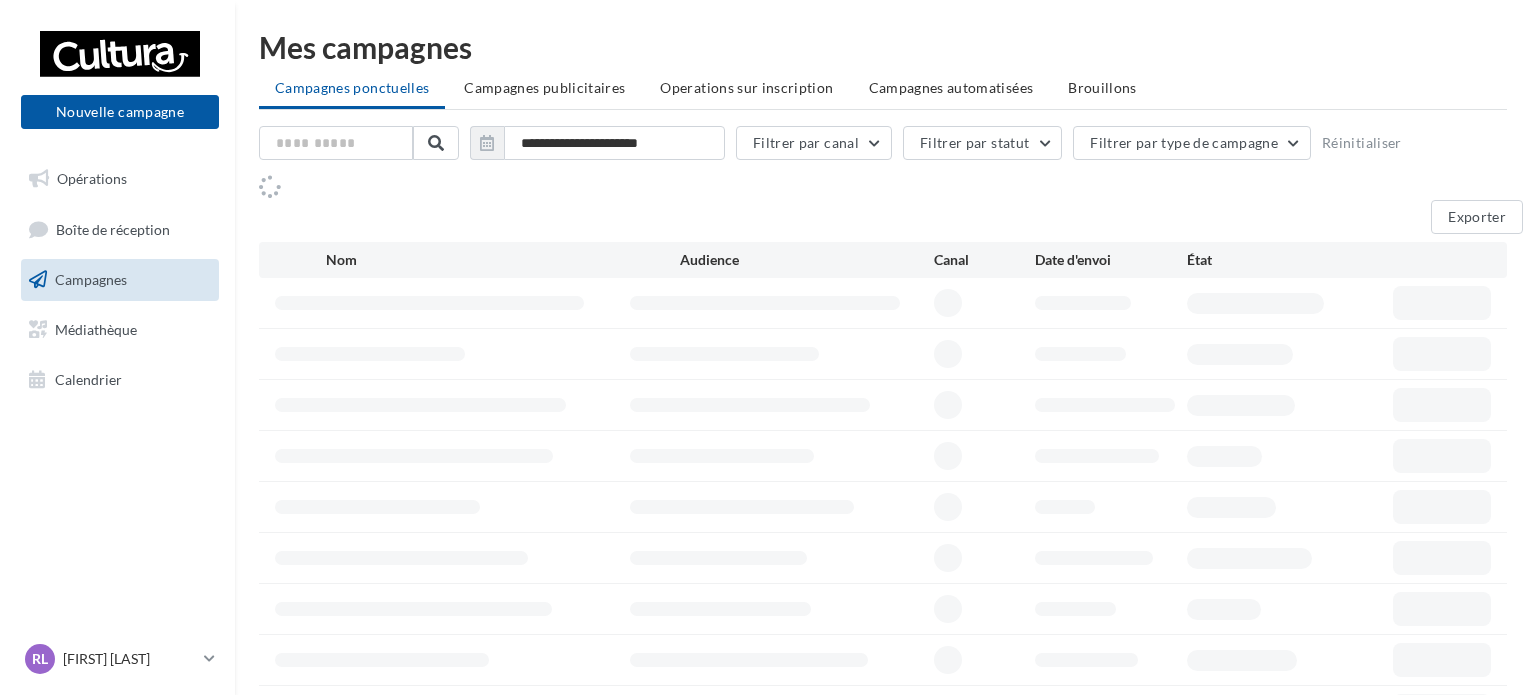 scroll, scrollTop: 0, scrollLeft: 0, axis: both 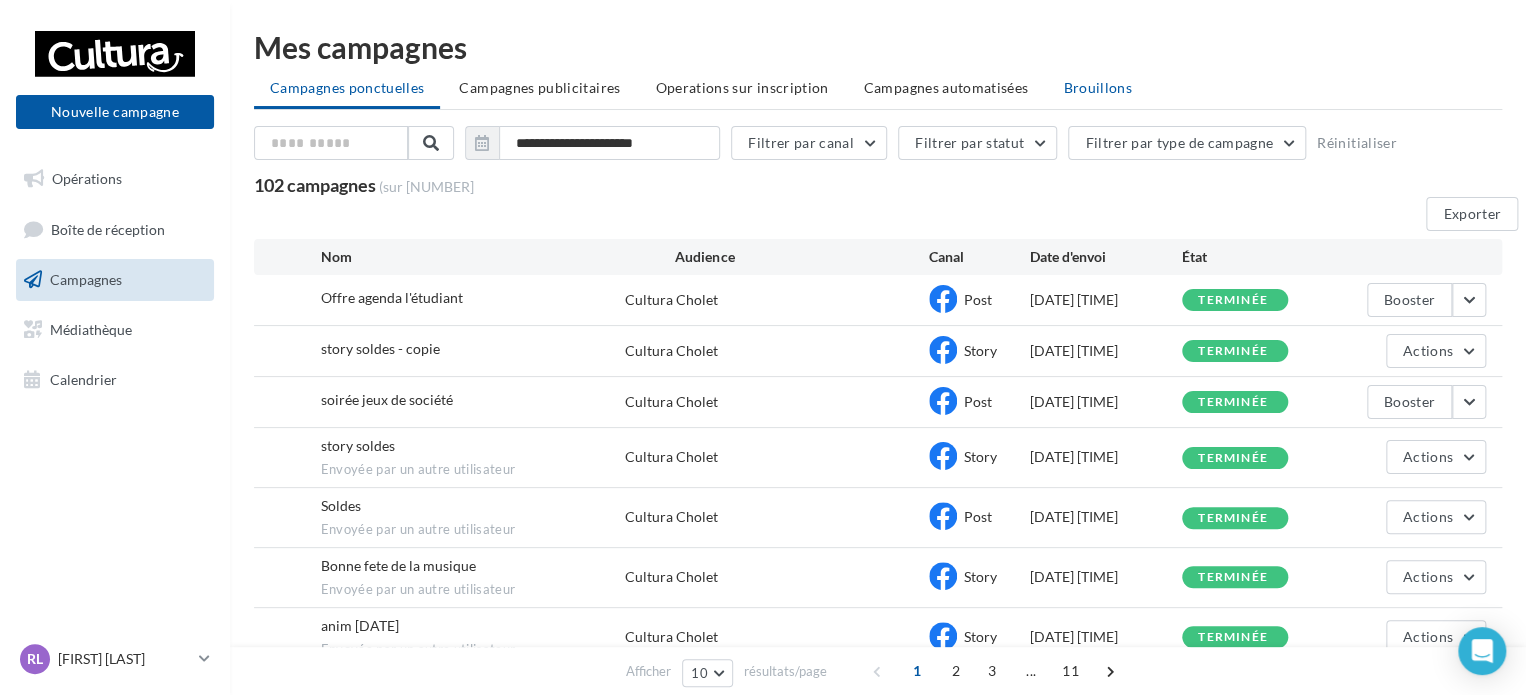 click on "Brouillons" at bounding box center [347, 87] 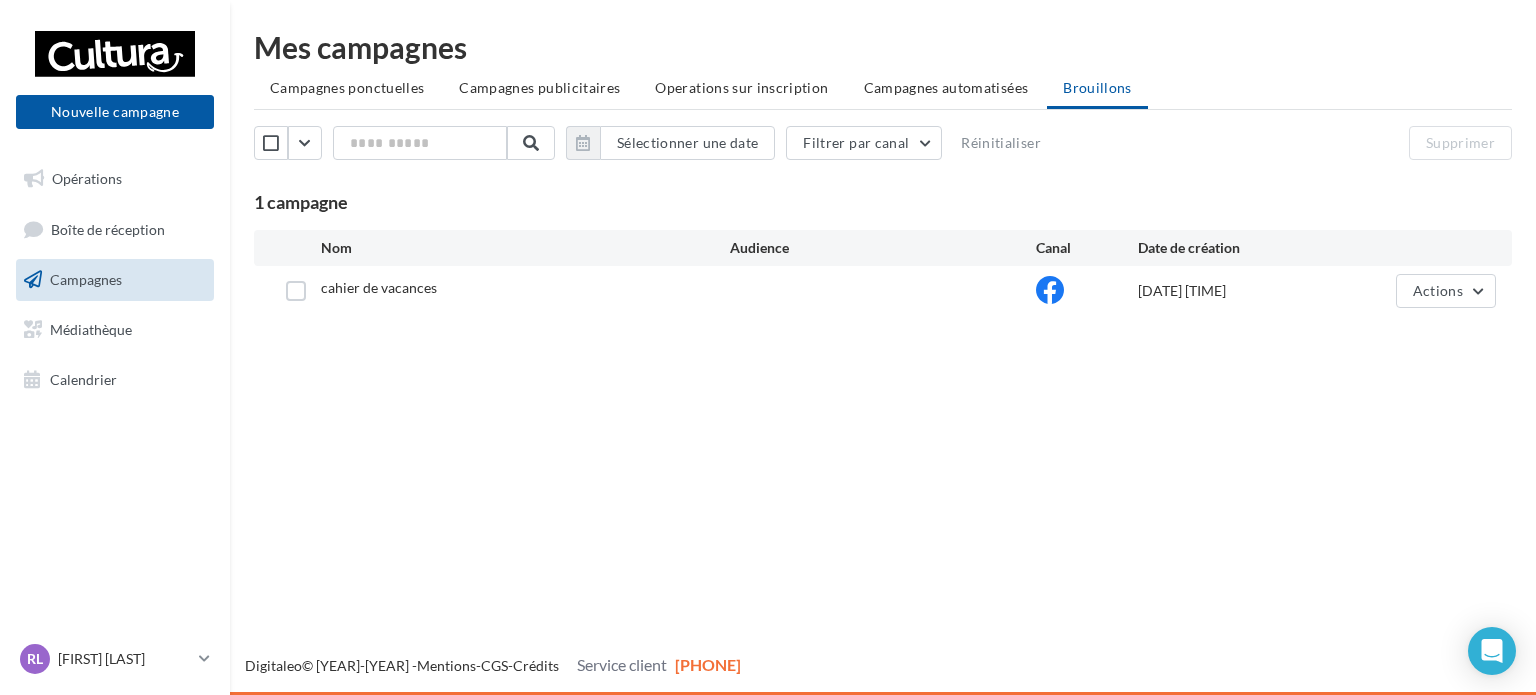 click at bounding box center [883, 291] 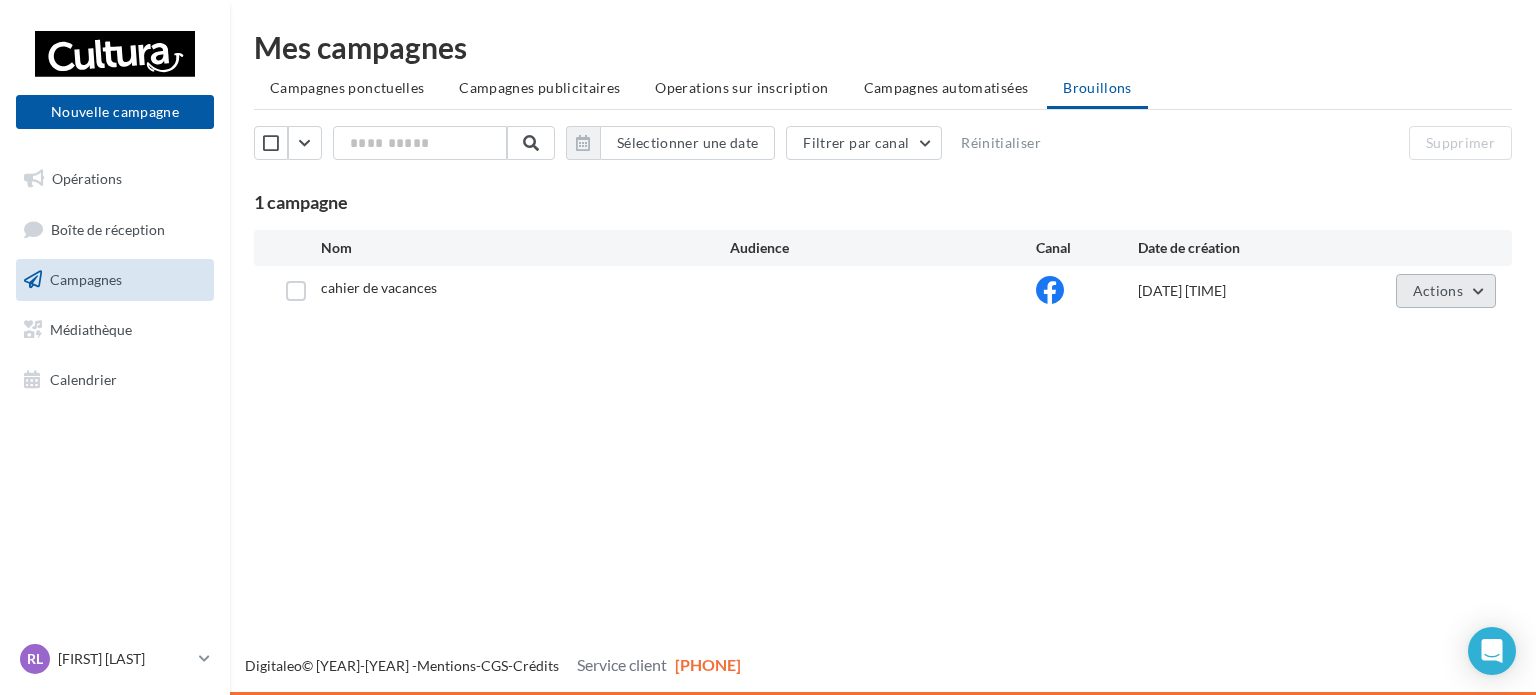 click on "Actions" at bounding box center (1438, 290) 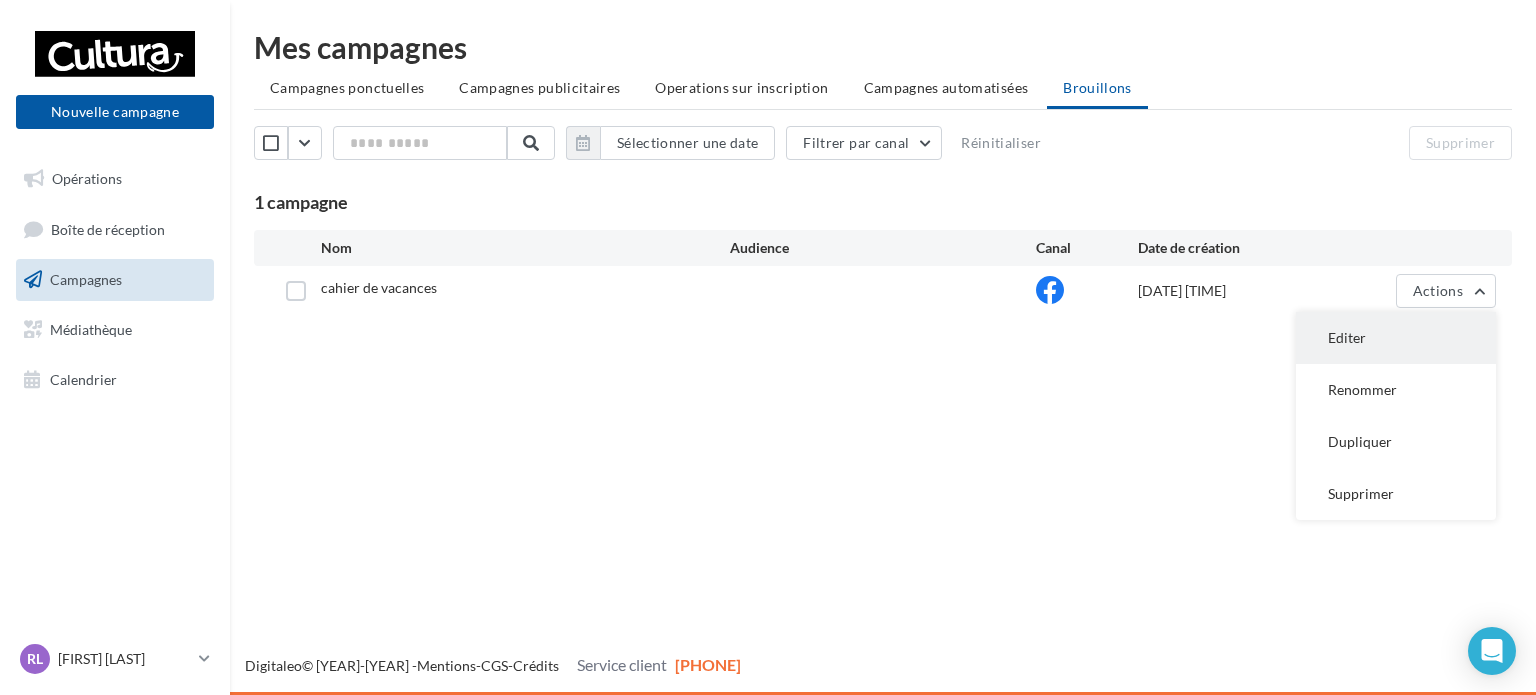 click on "Editer" at bounding box center (1396, 338) 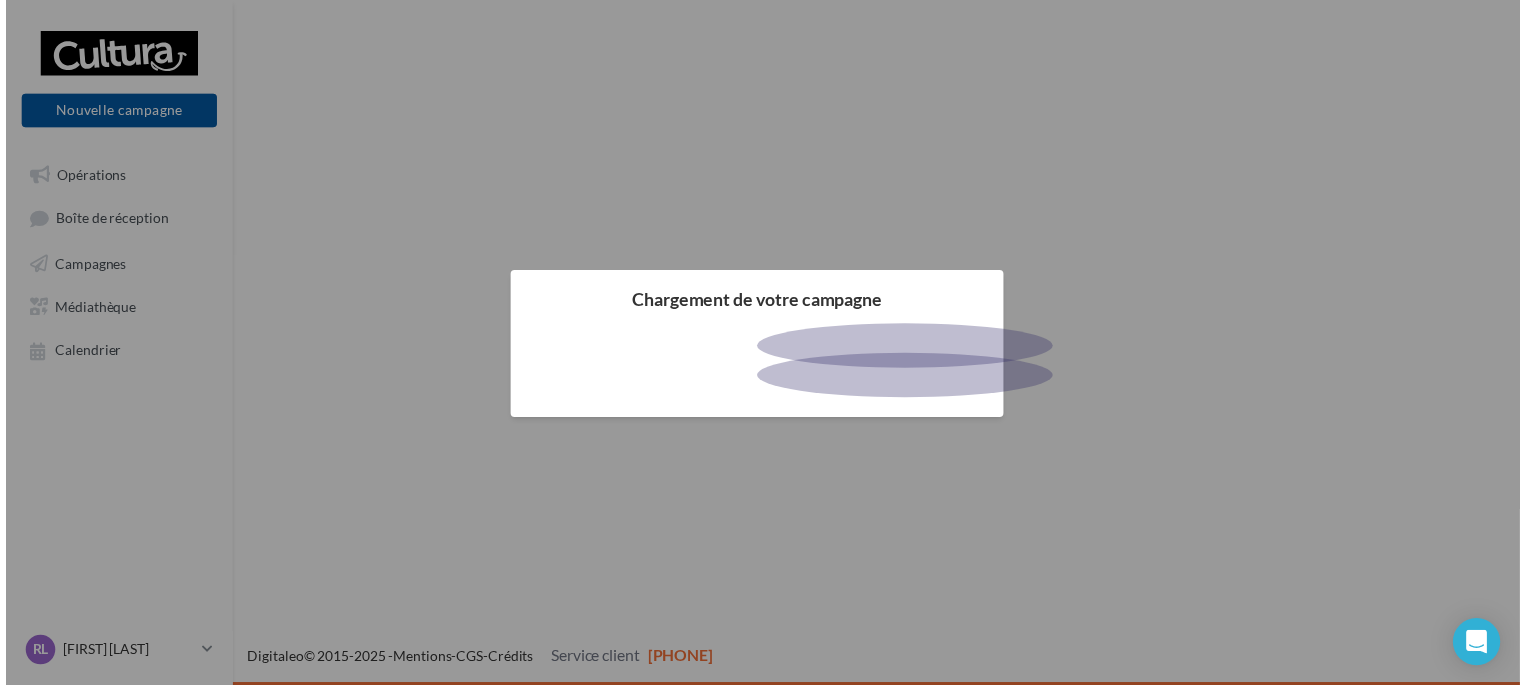 scroll, scrollTop: 0, scrollLeft: 0, axis: both 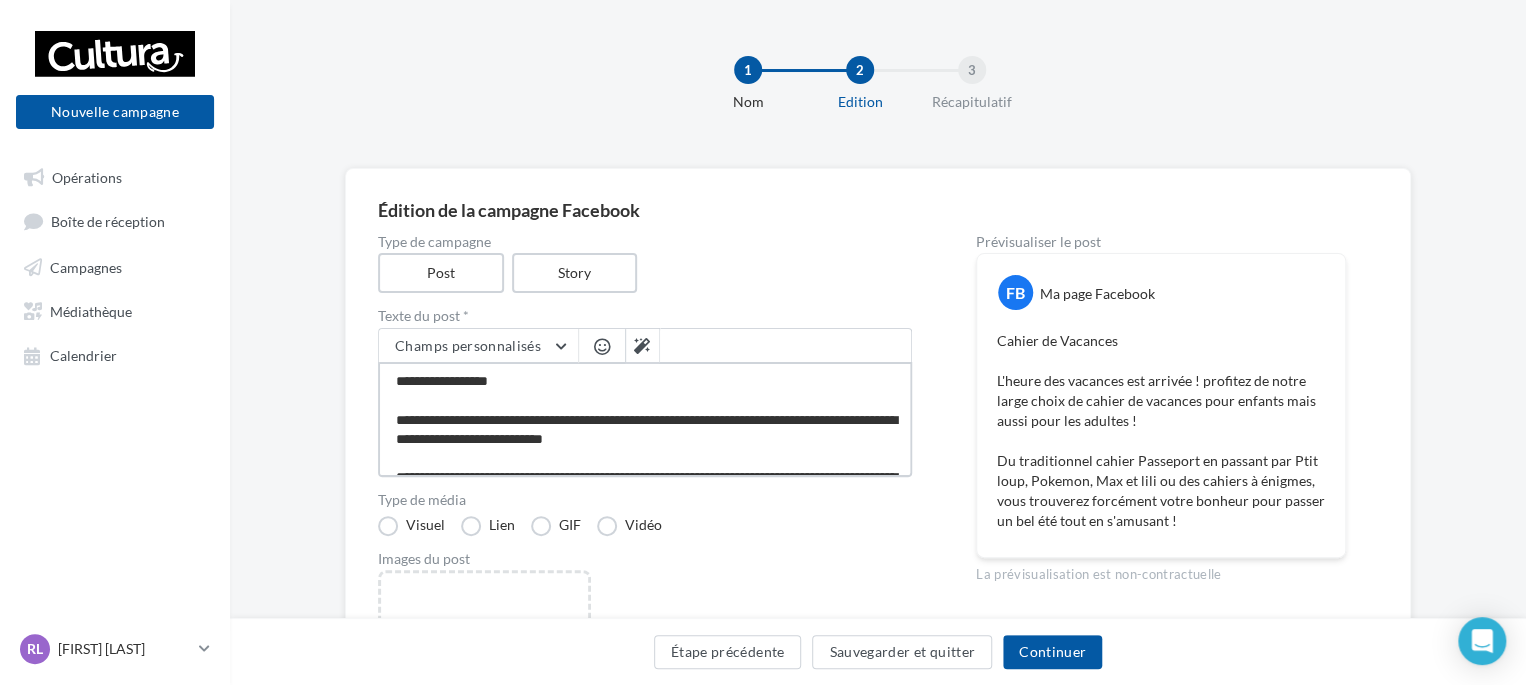 click on "**********" at bounding box center (645, 419) 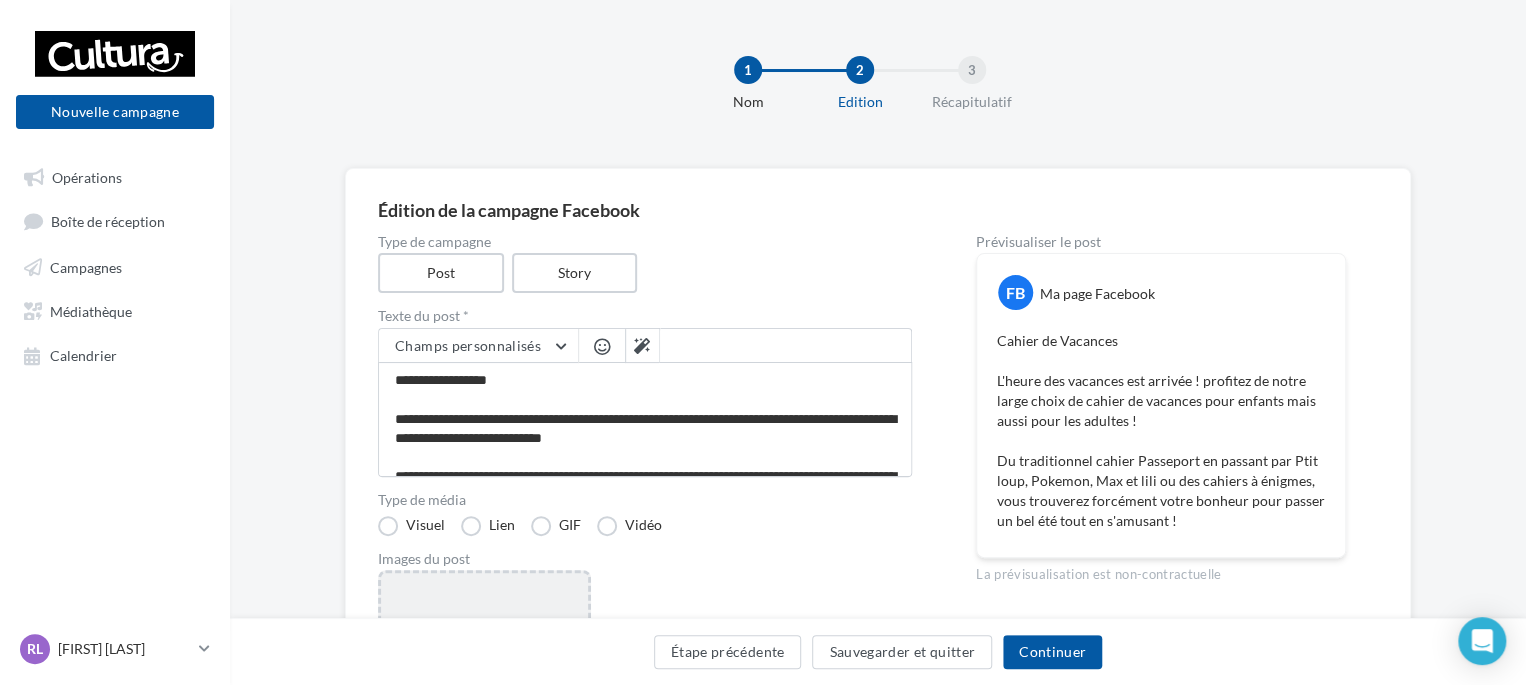 click on "Ajouter une image     Format: png, jpg" at bounding box center [484, 700] 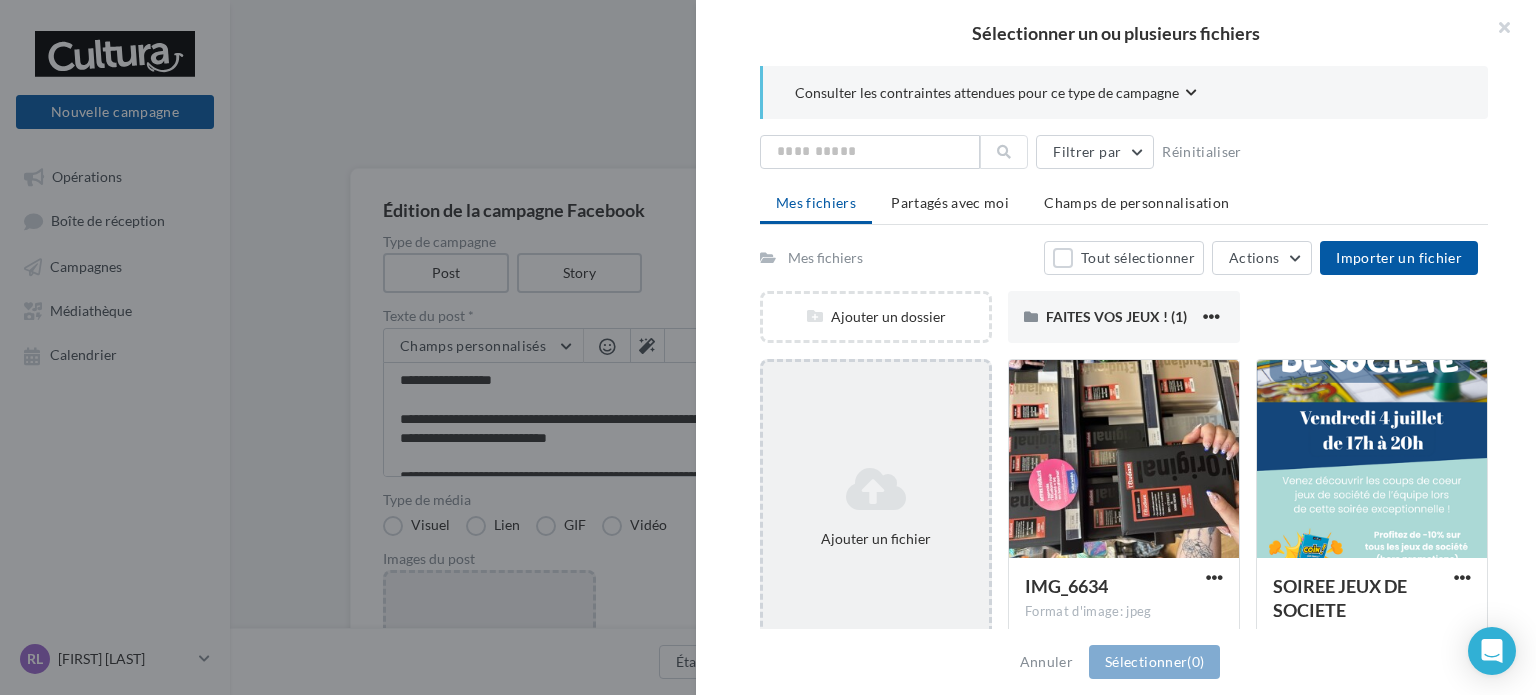 click on "Ajouter un fichier" at bounding box center [876, 317] 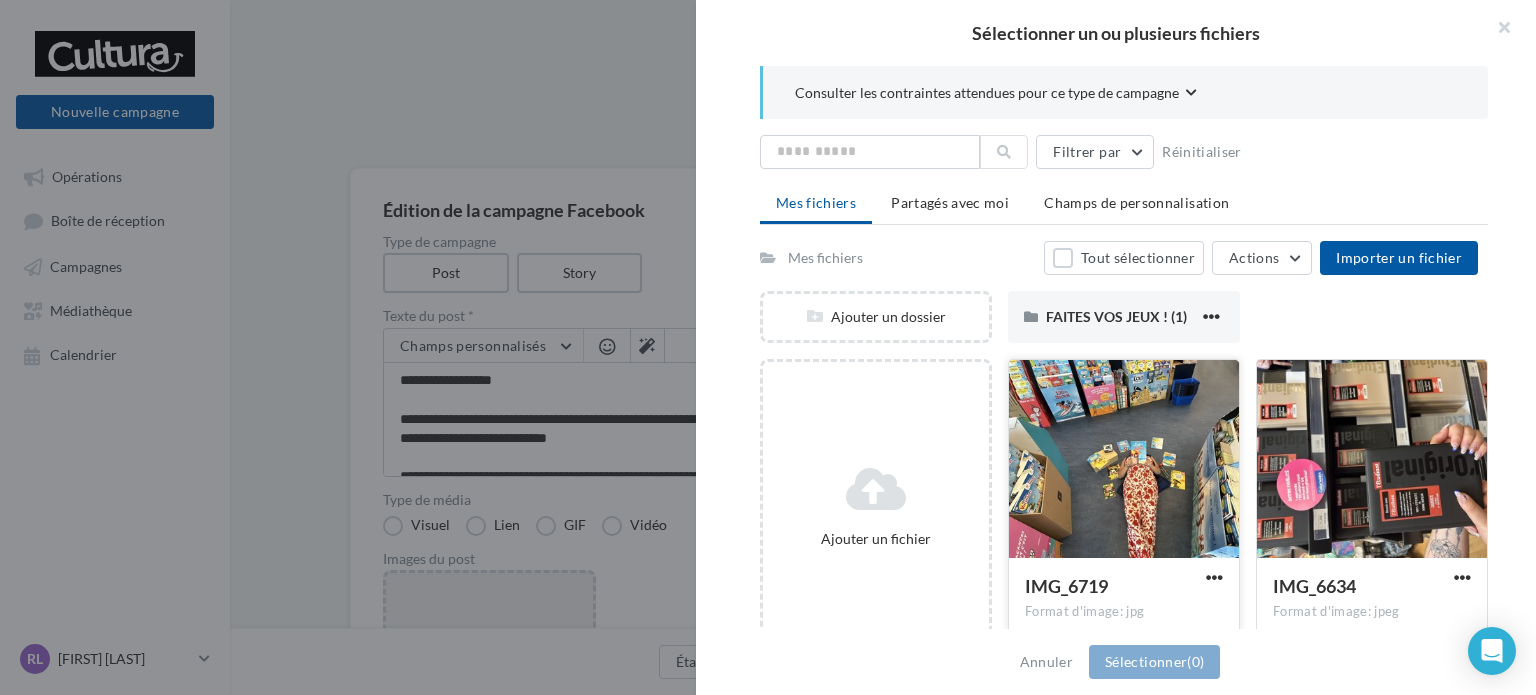 click at bounding box center (1124, 460) 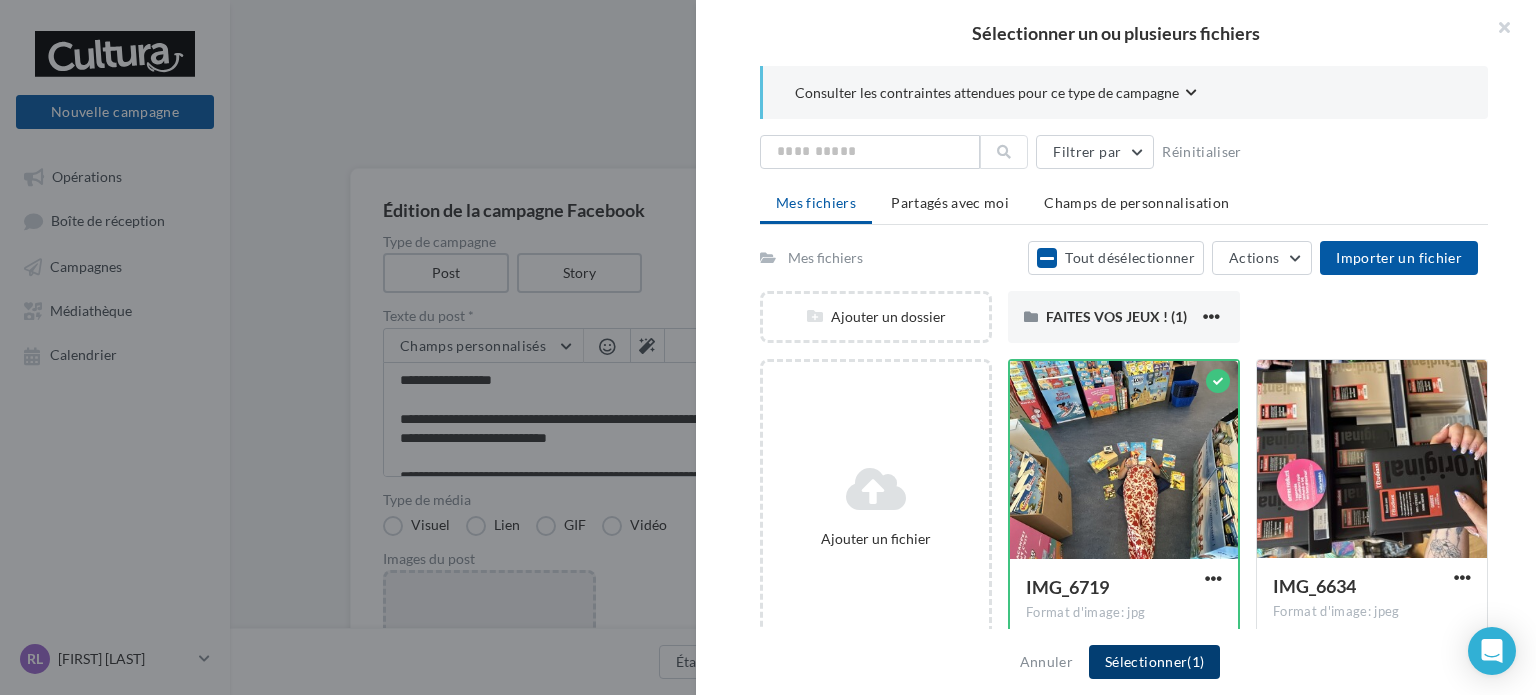 click on "Sélectionner   (1)" at bounding box center [1154, 662] 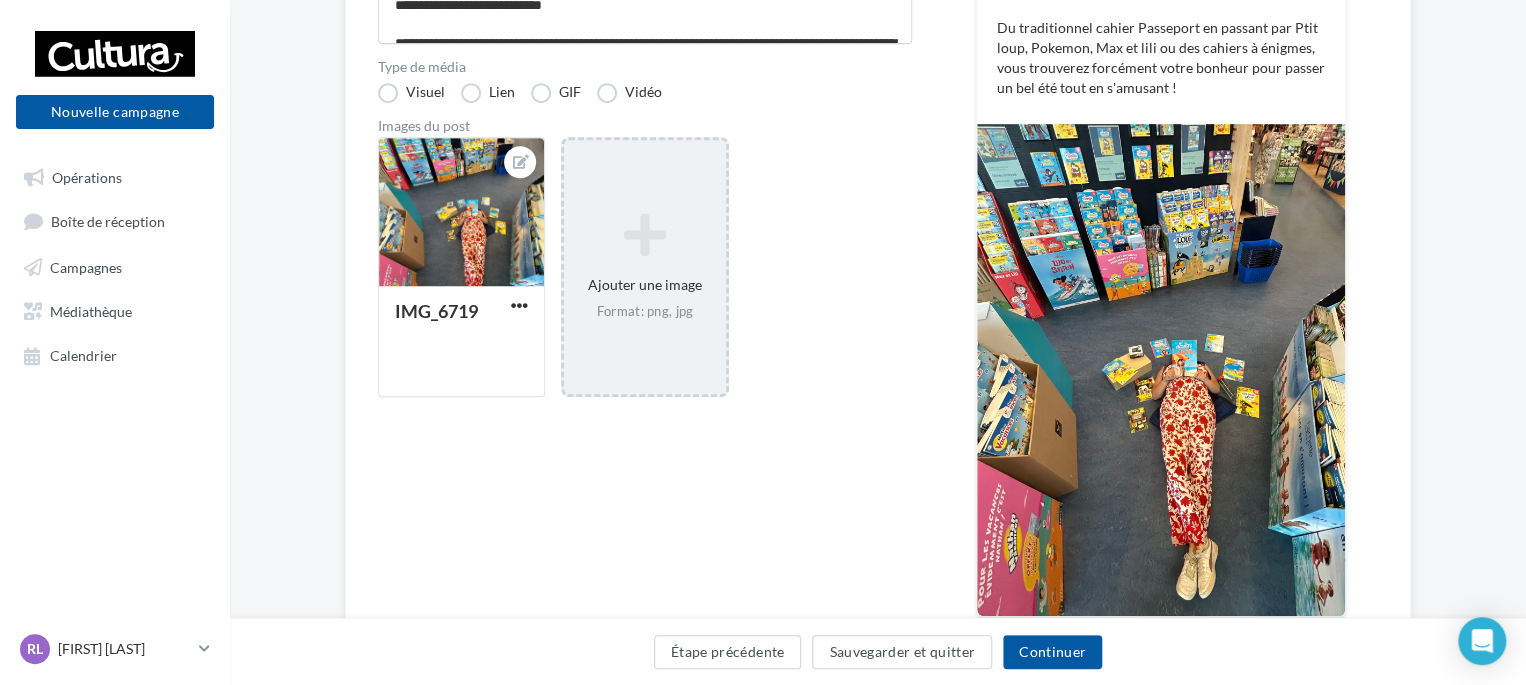 scroll, scrollTop: 436, scrollLeft: 0, axis: vertical 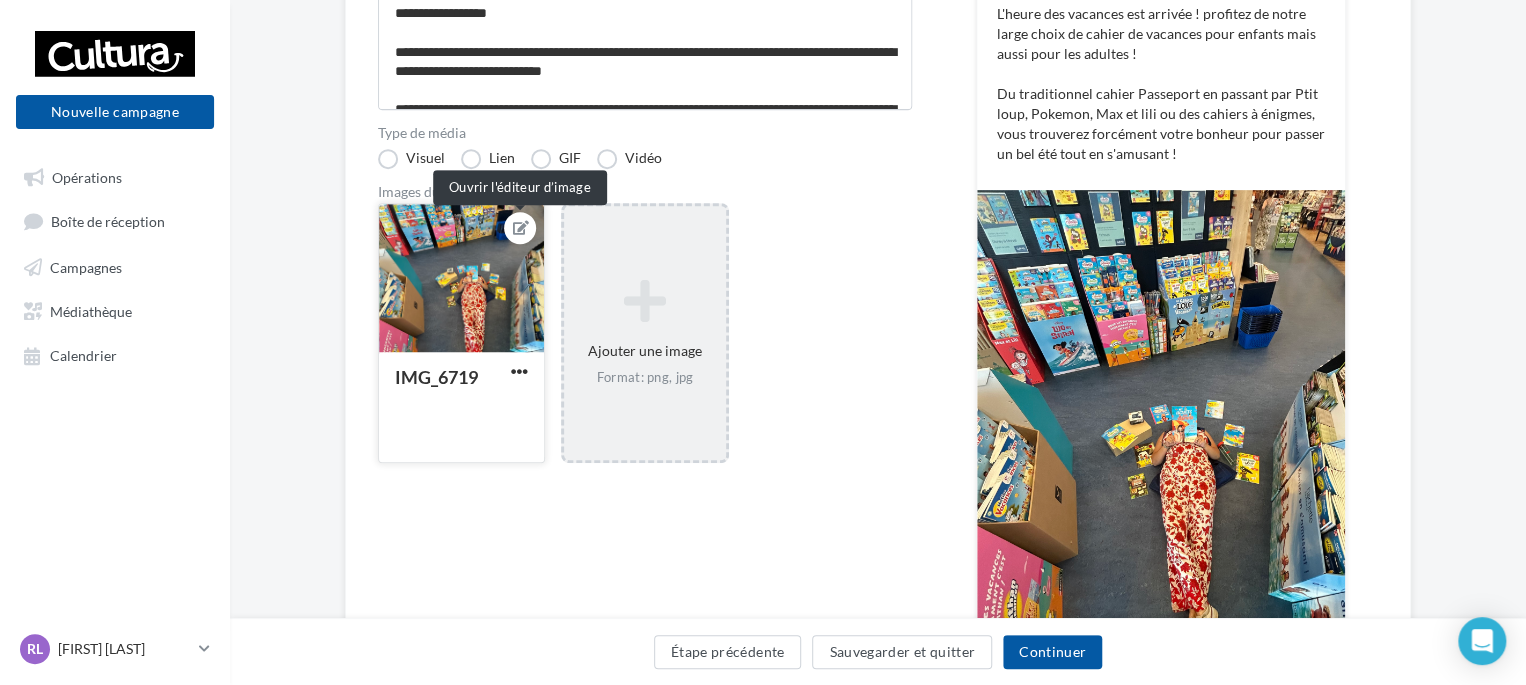 click at bounding box center [521, 228] 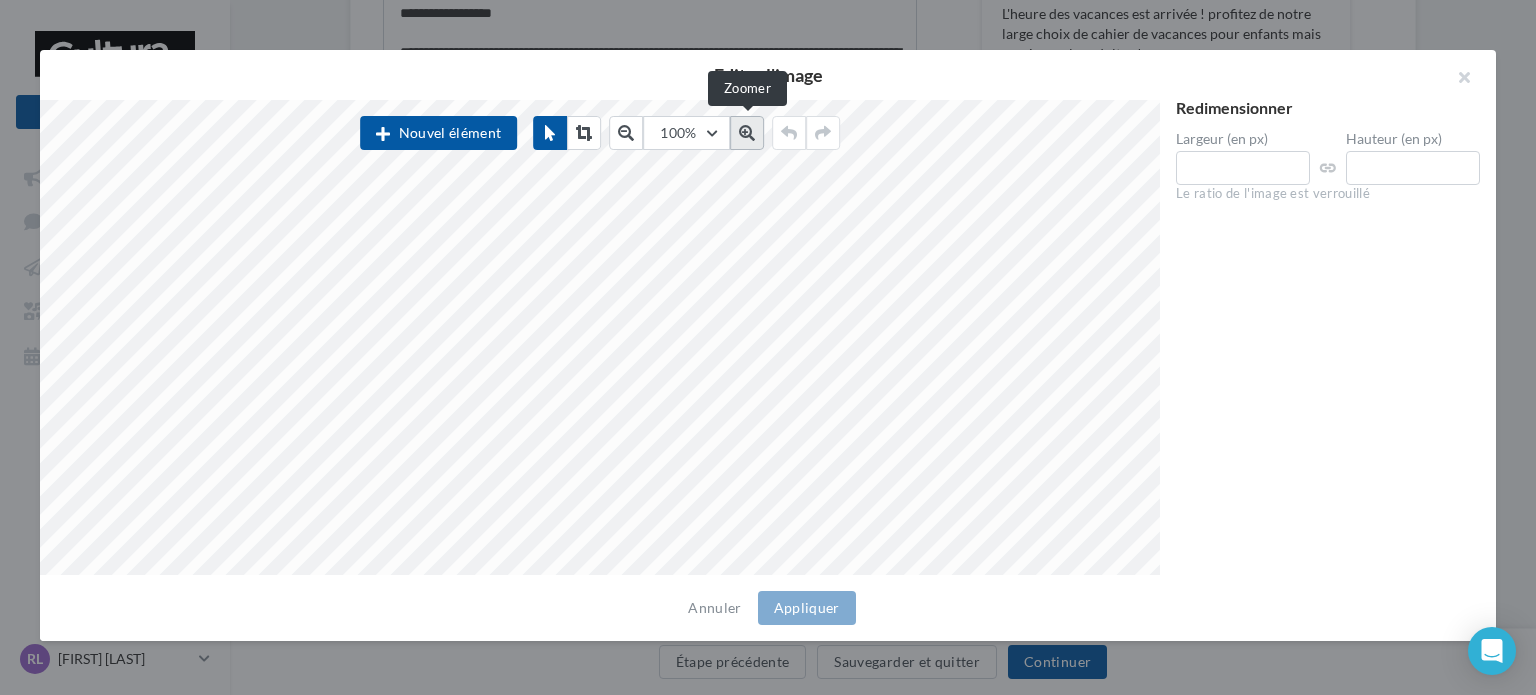 click at bounding box center (747, 133) 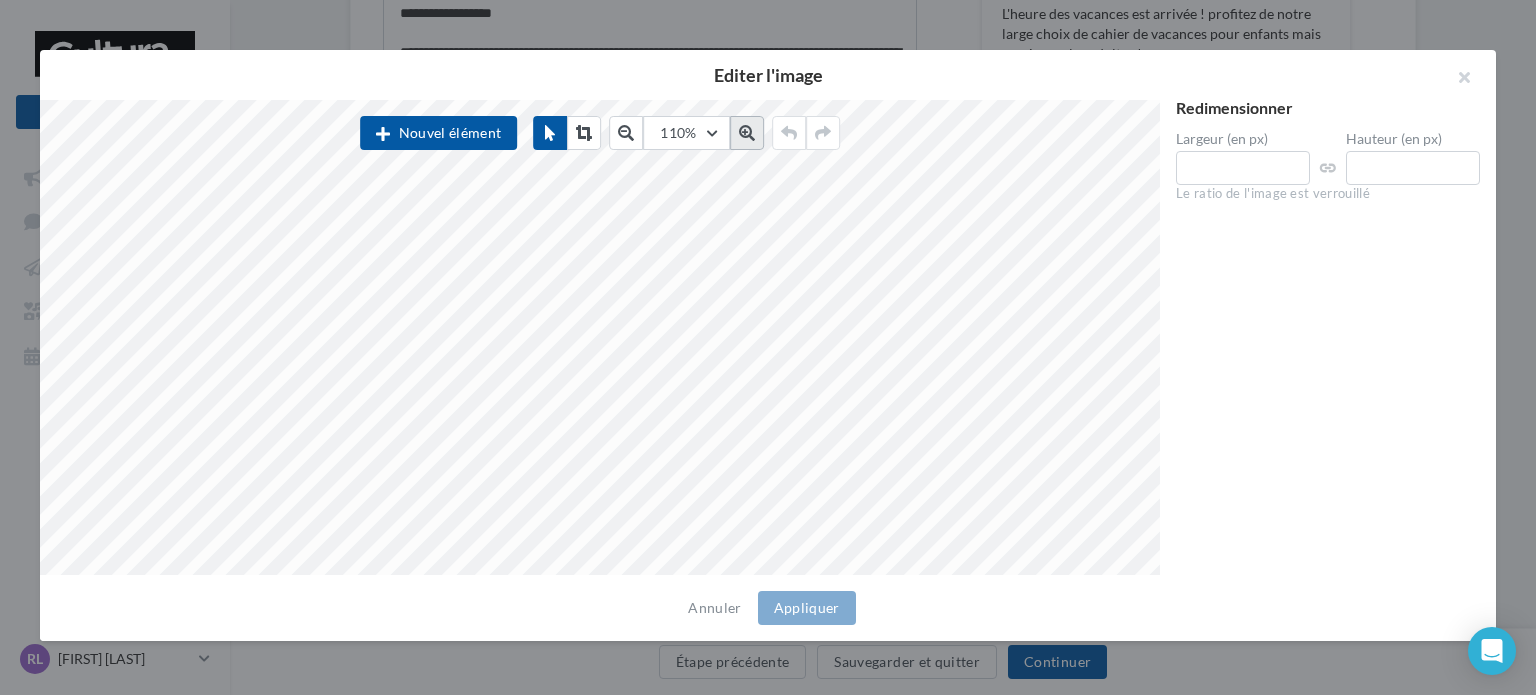 click at bounding box center (747, 133) 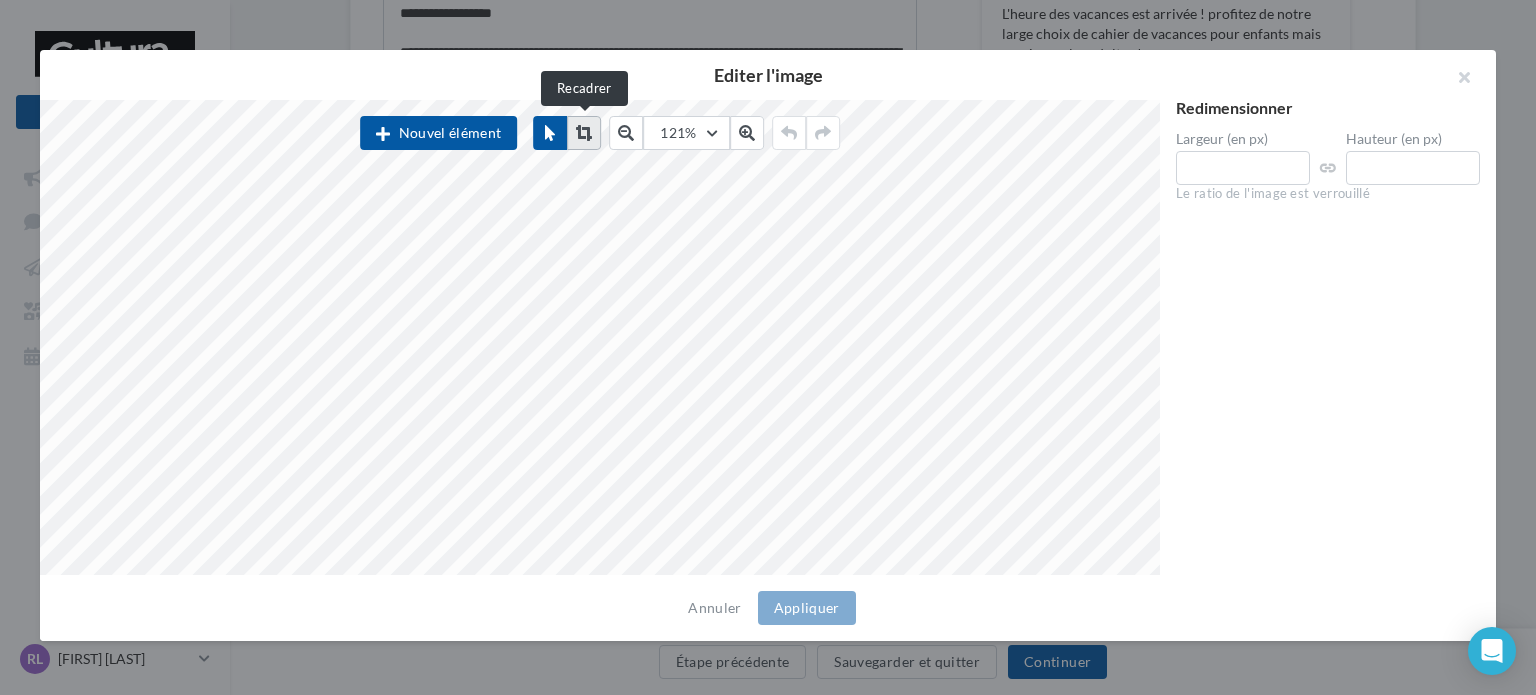 click at bounding box center (584, 133) 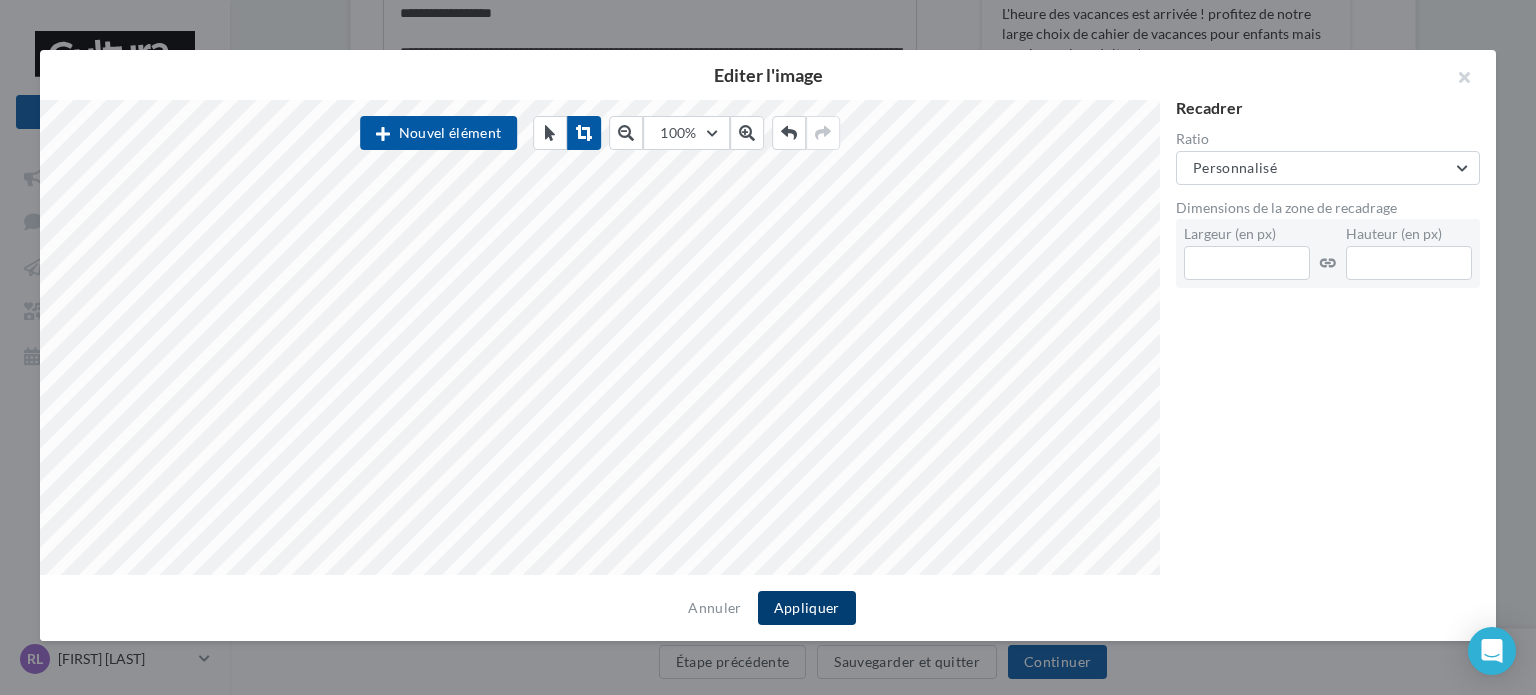 click on "Appliquer" at bounding box center (807, 608) 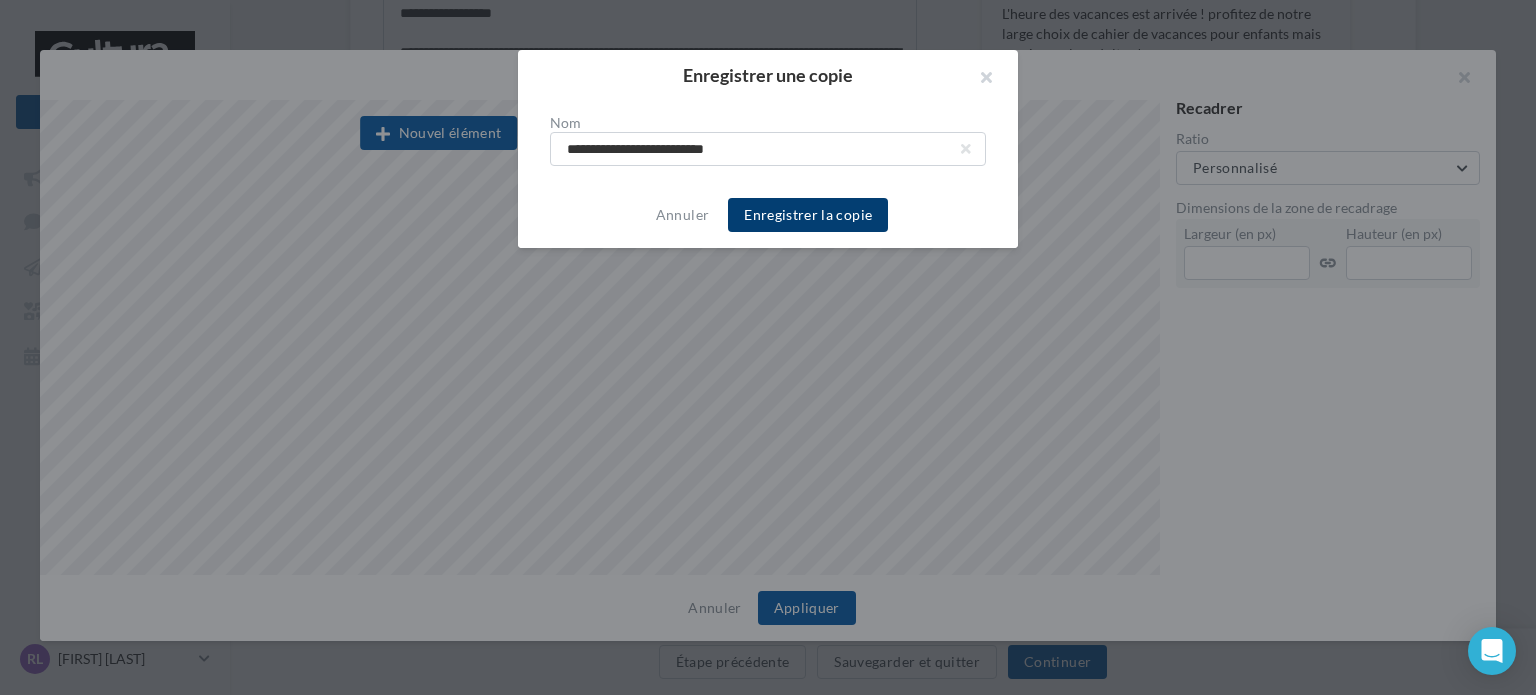 click on "Enregistrer la copie" at bounding box center (808, 215) 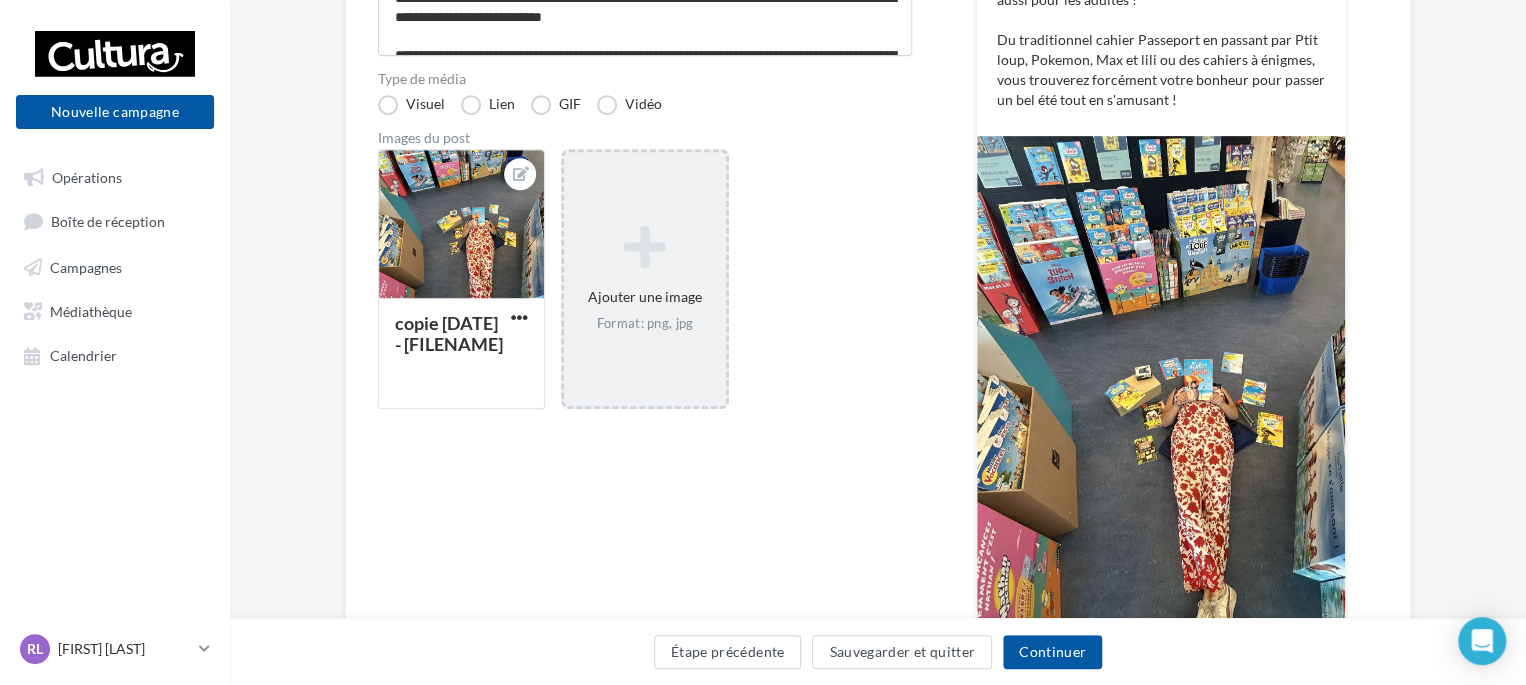 scroll, scrollTop: 367, scrollLeft: 0, axis: vertical 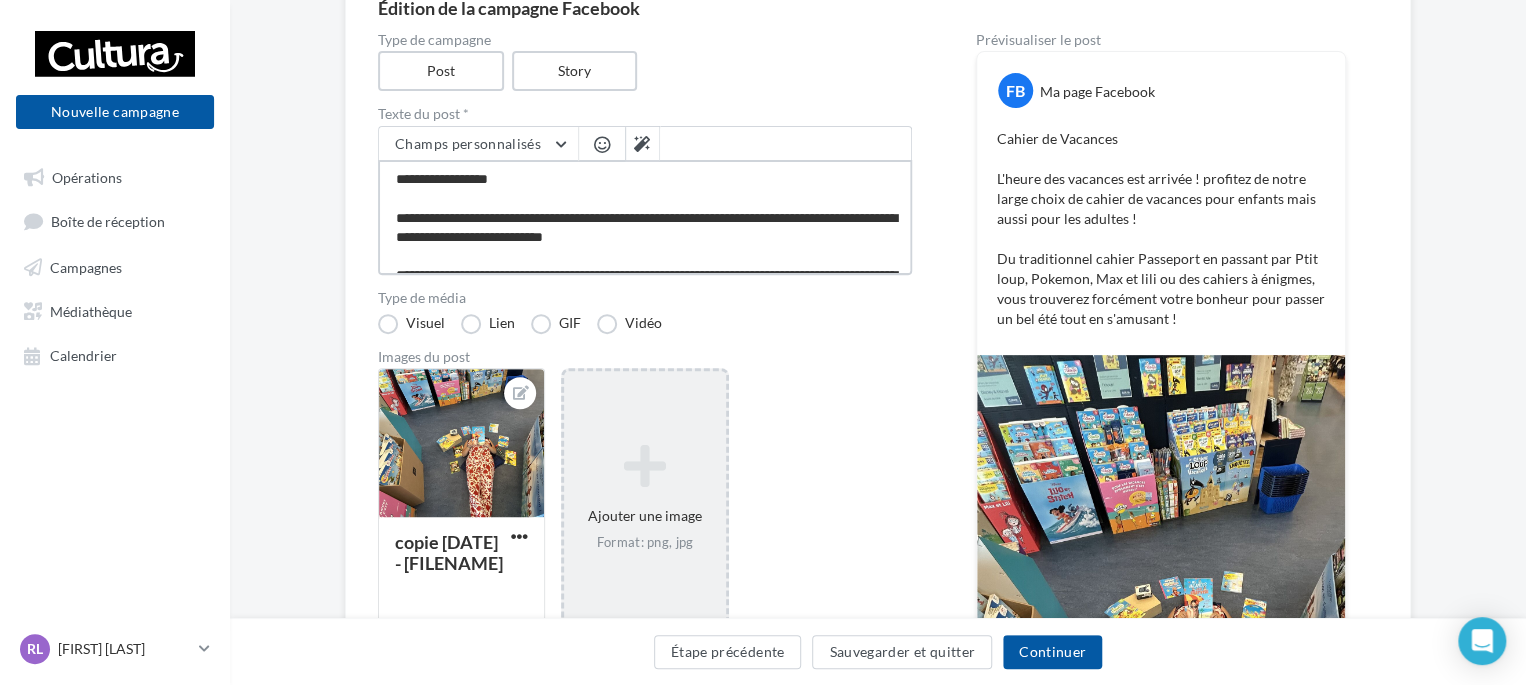 click on "**********" at bounding box center [645, 217] 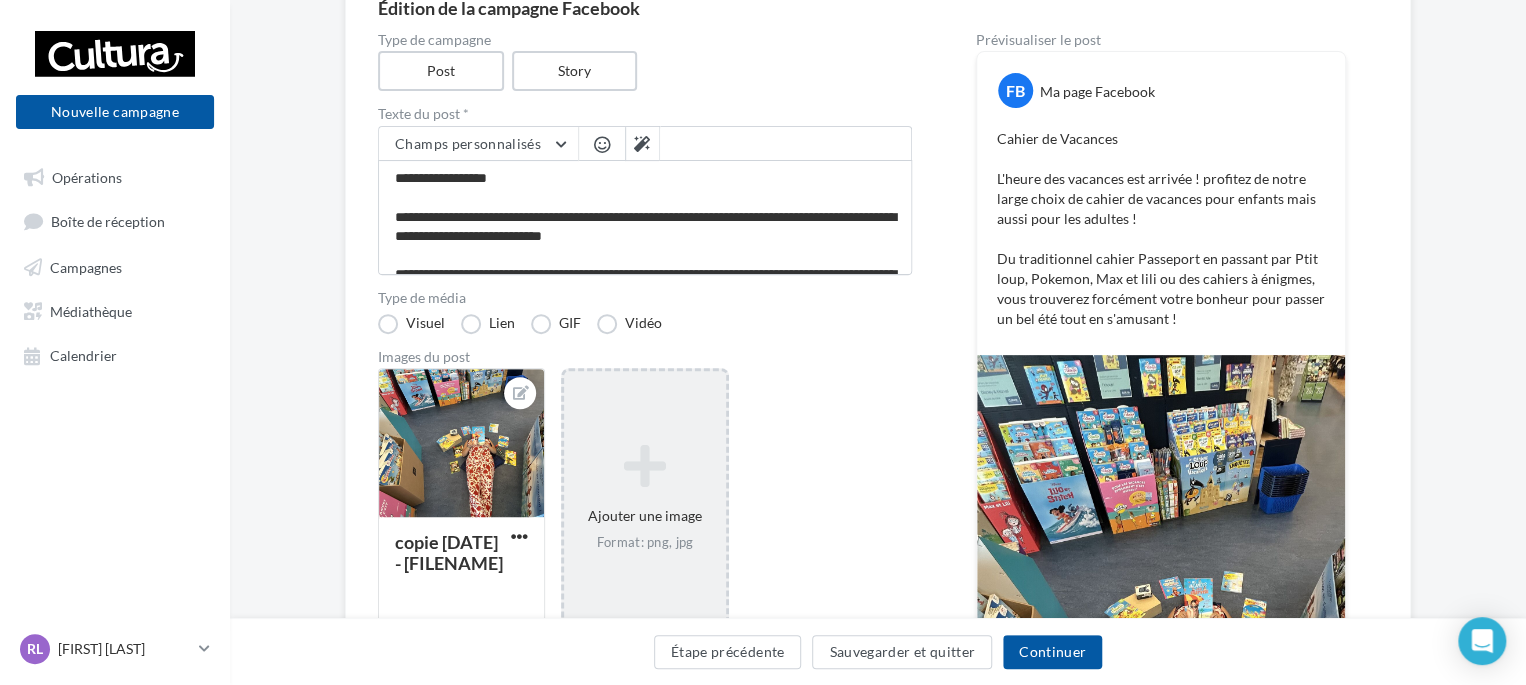 click at bounding box center (602, 144) 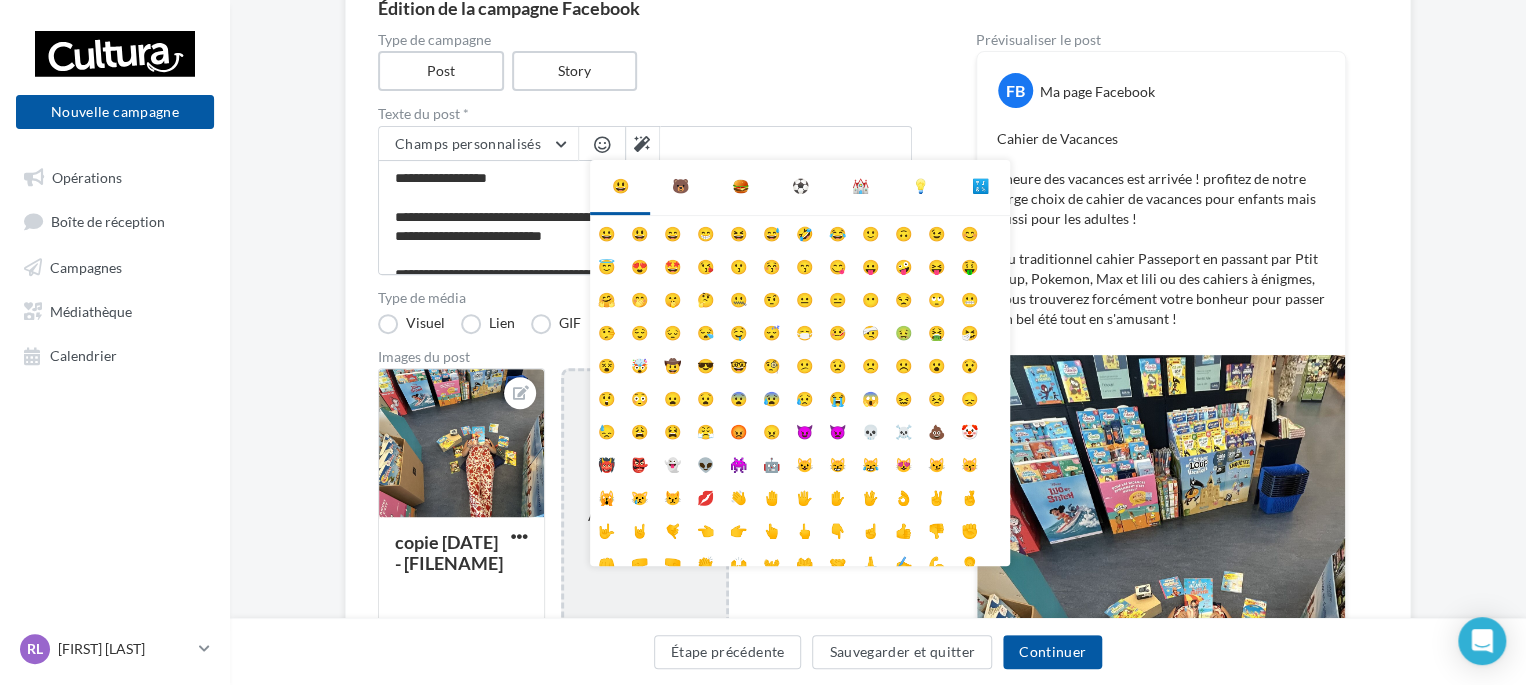 scroll, scrollTop: 78, scrollLeft: 0, axis: vertical 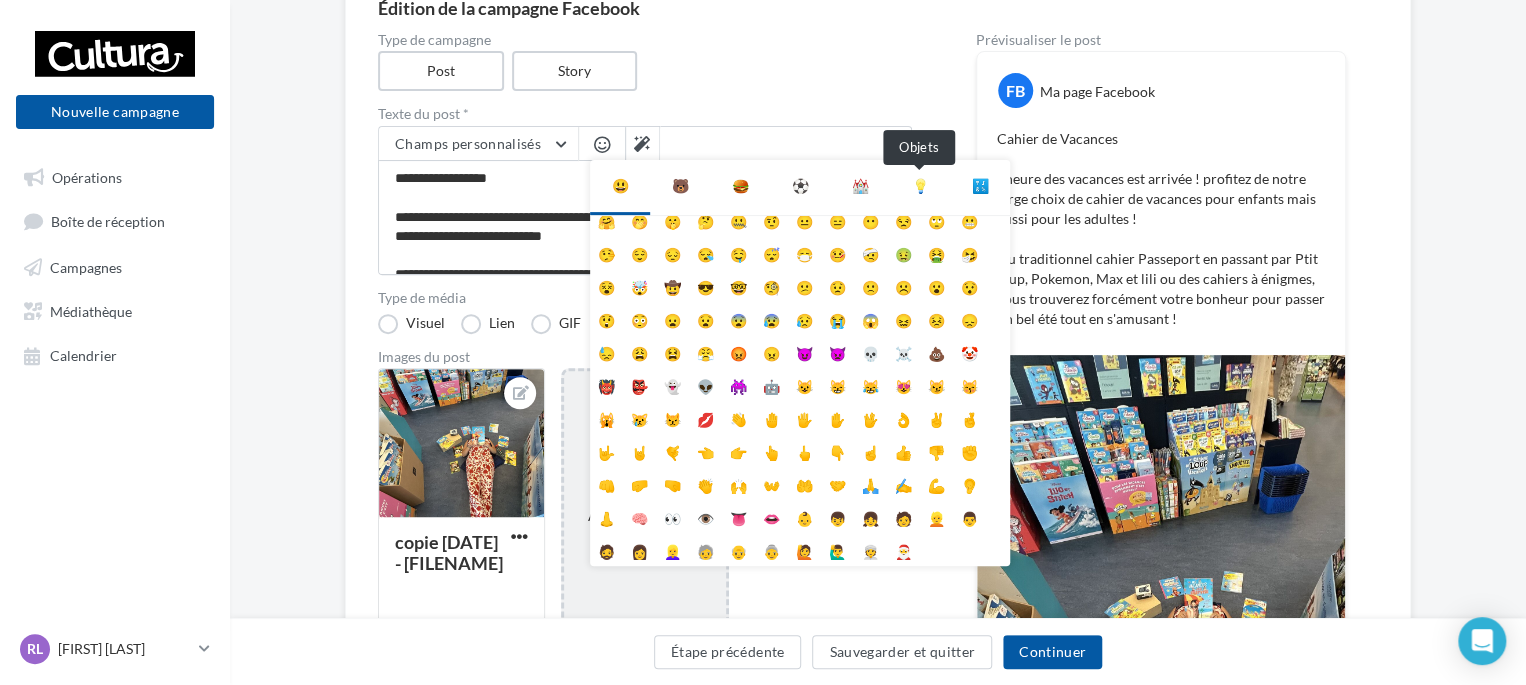 click on "💡" at bounding box center (920, 186) 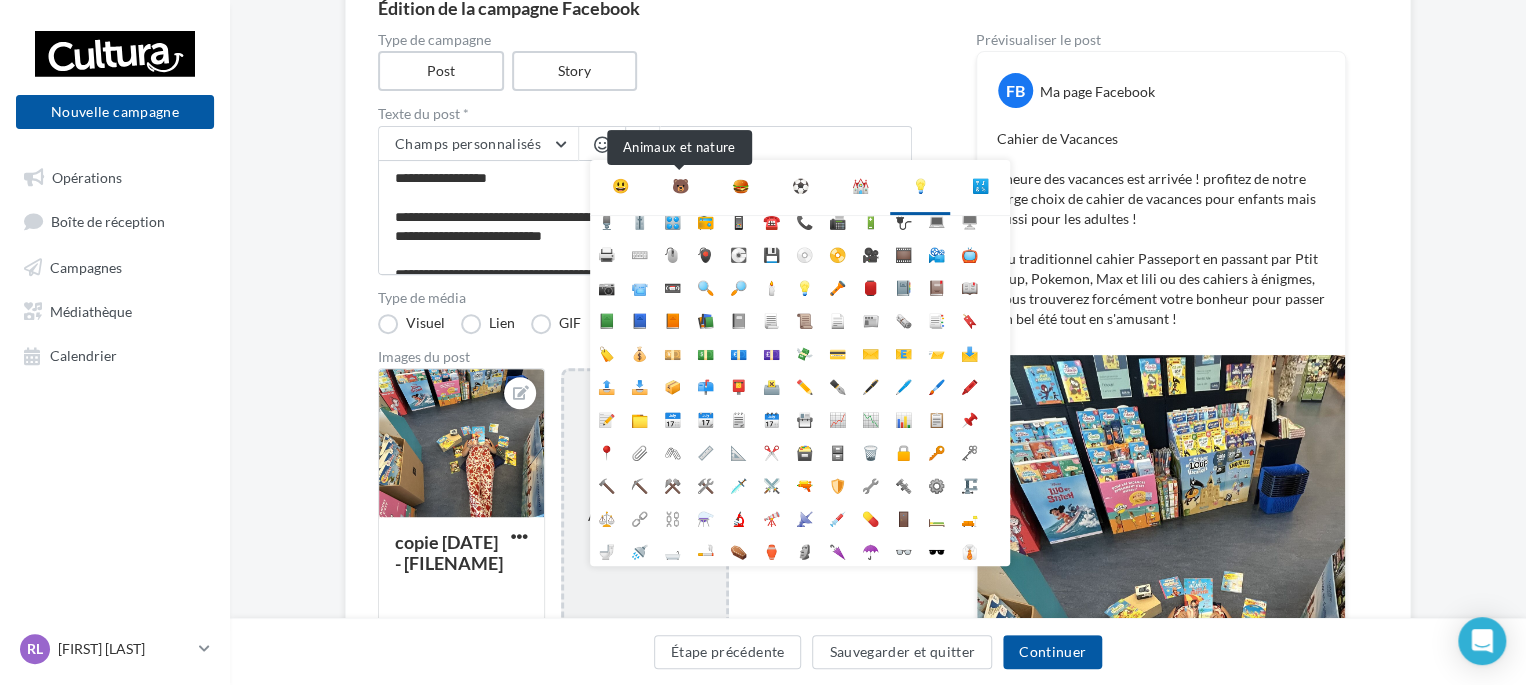 click on "🐻" at bounding box center (680, 186) 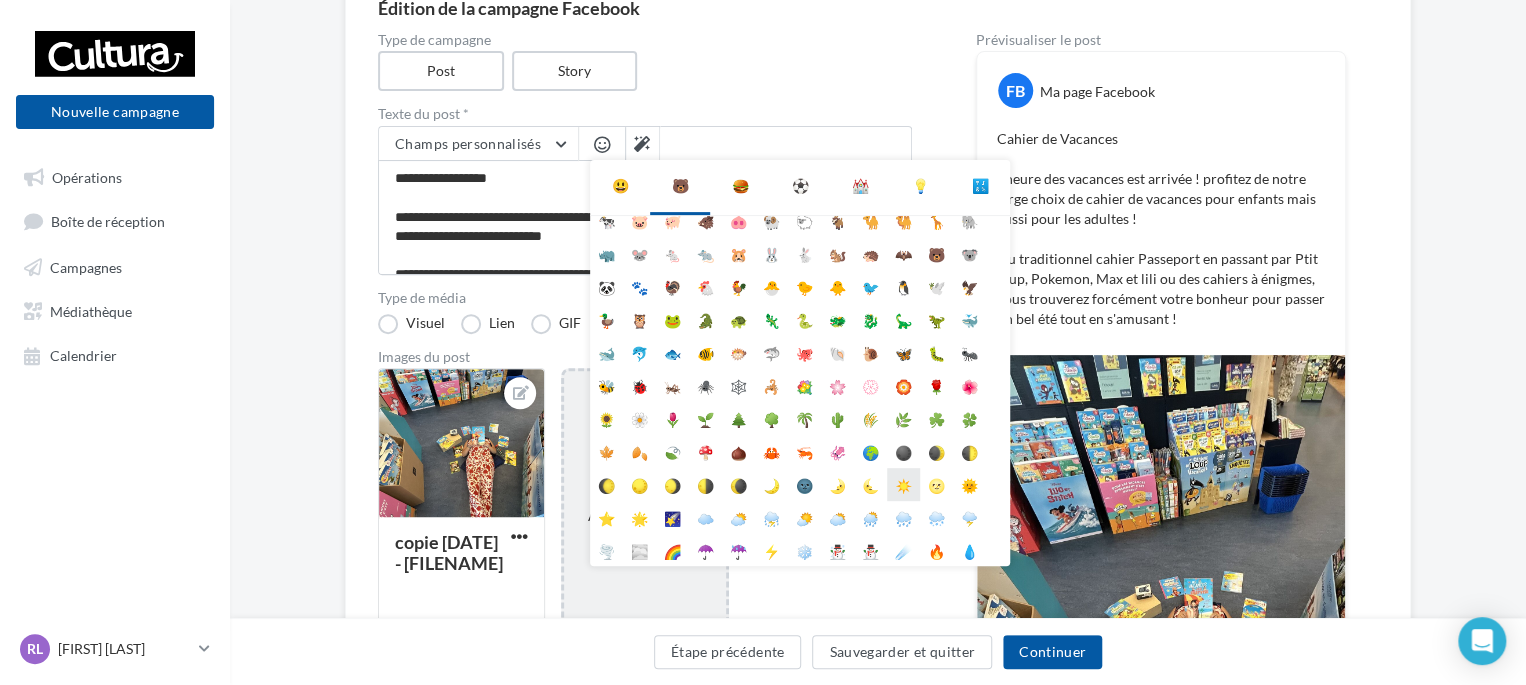click on "☀️" at bounding box center [903, 484] 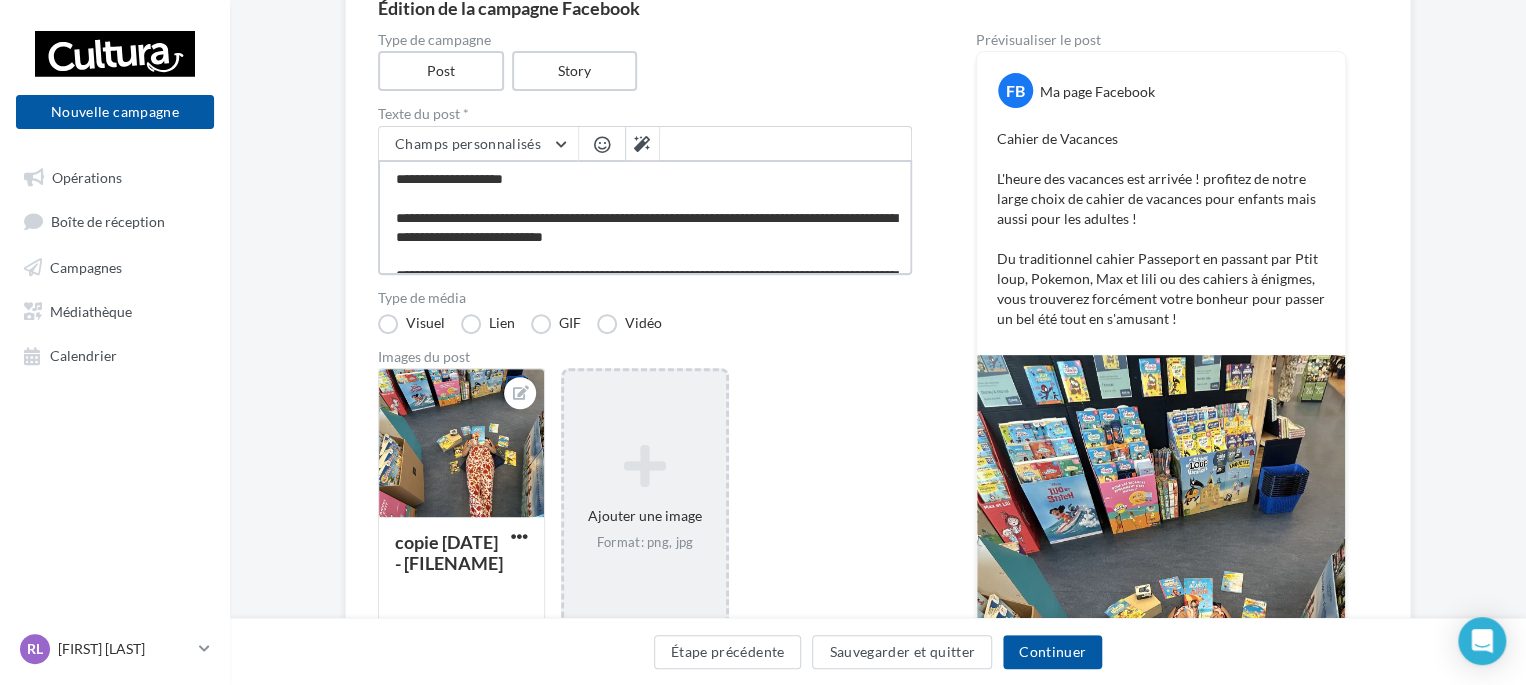 scroll, scrollTop: 58, scrollLeft: 0, axis: vertical 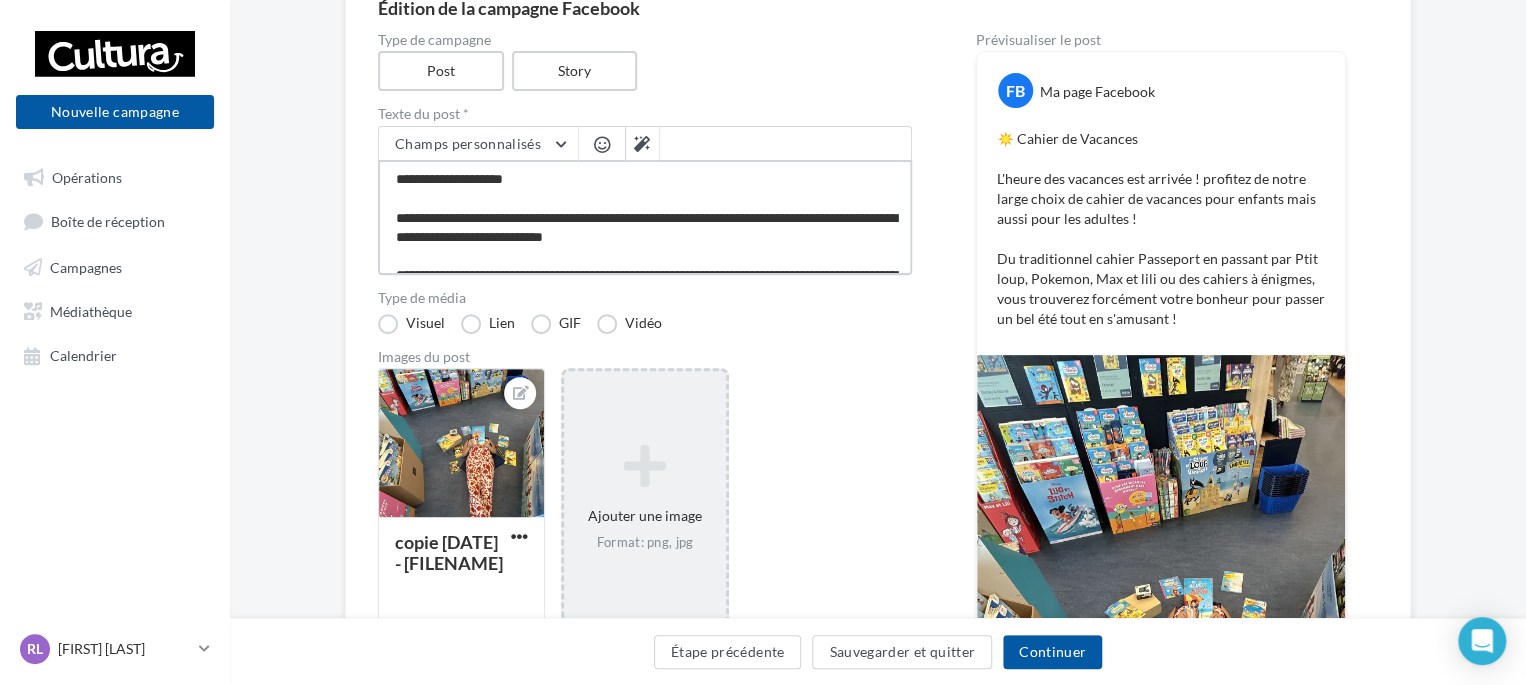 click on "**********" at bounding box center [645, 217] 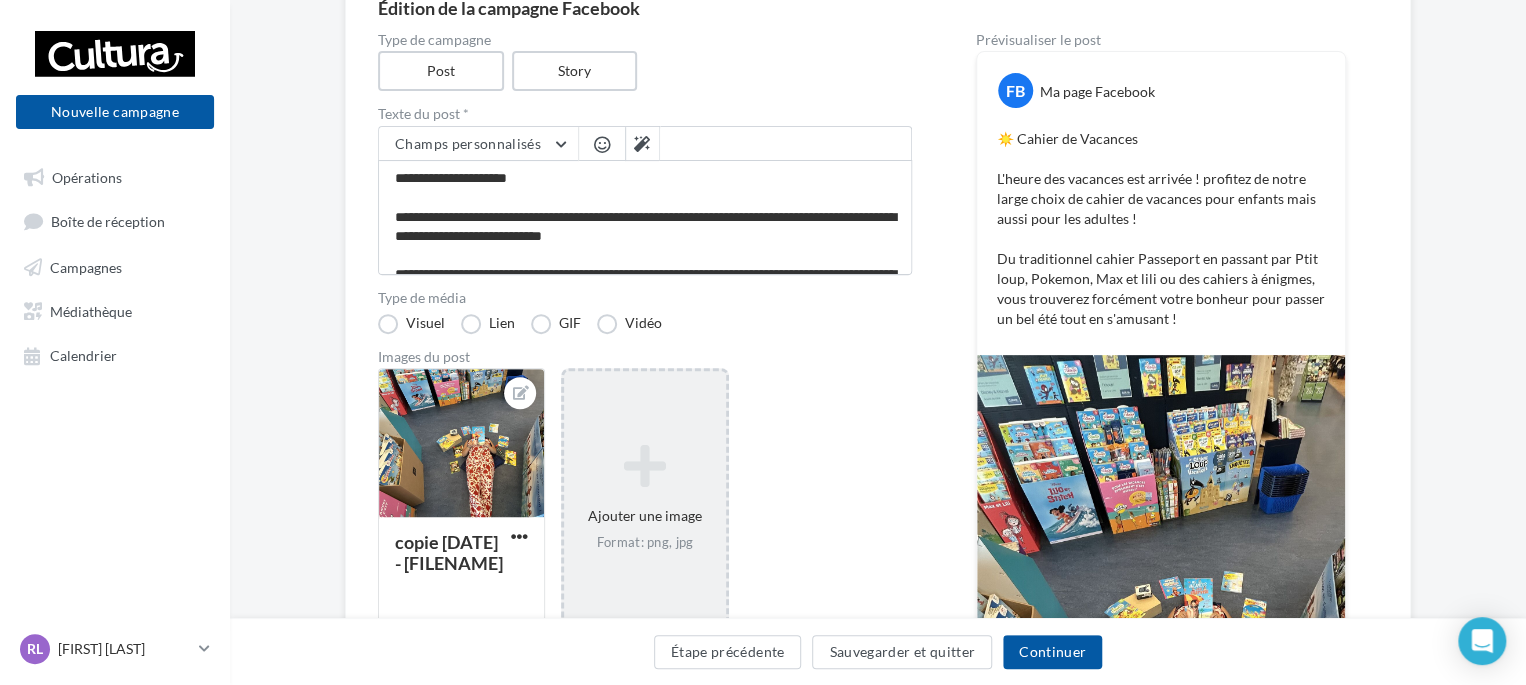 click at bounding box center (602, 145) 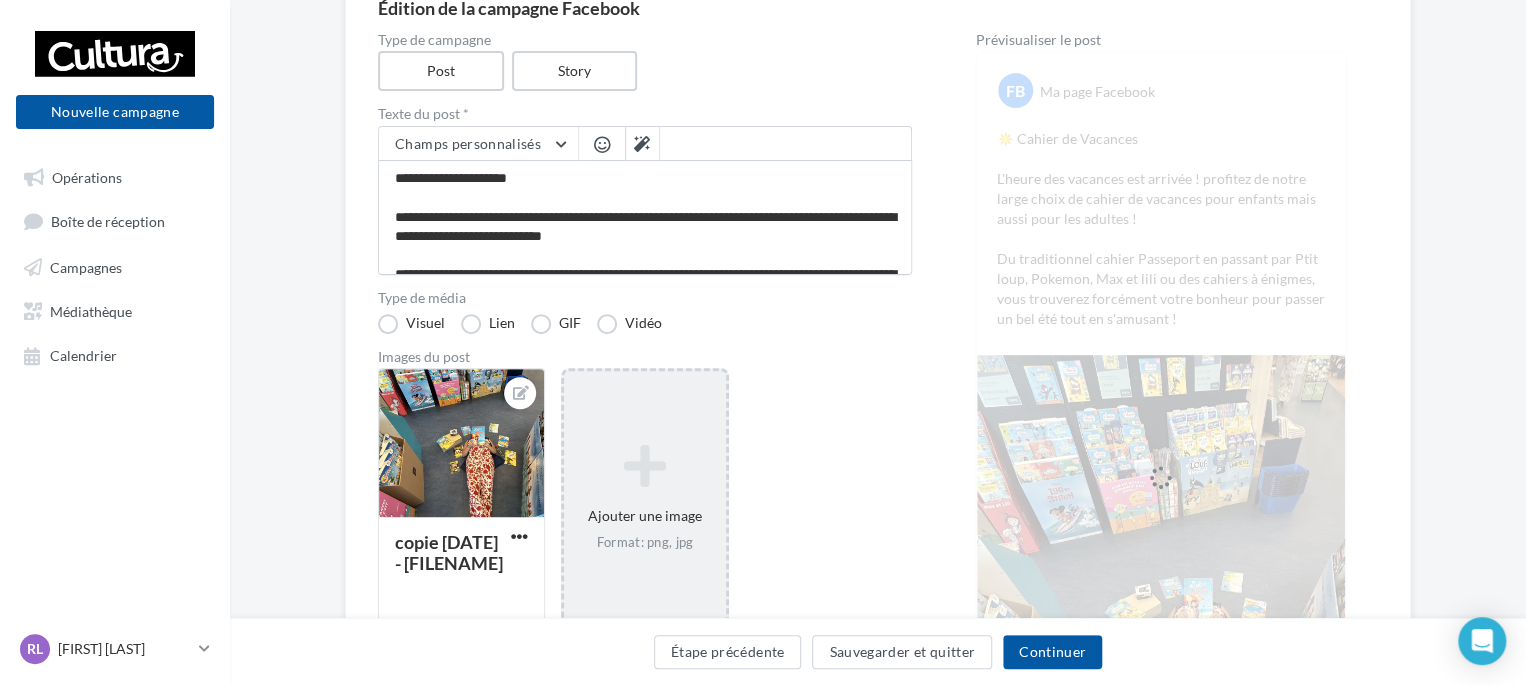click at bounding box center [602, 144] 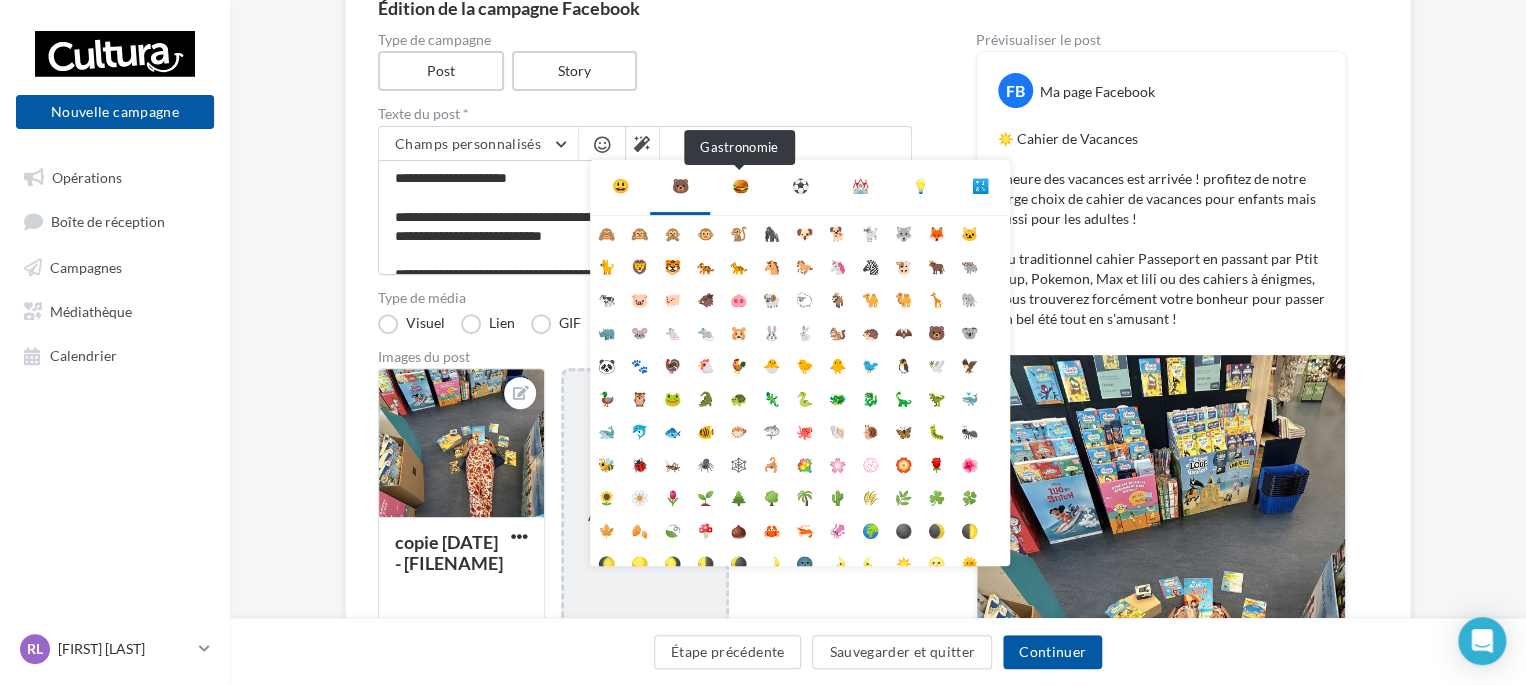 click on "🍔" at bounding box center [740, 186] 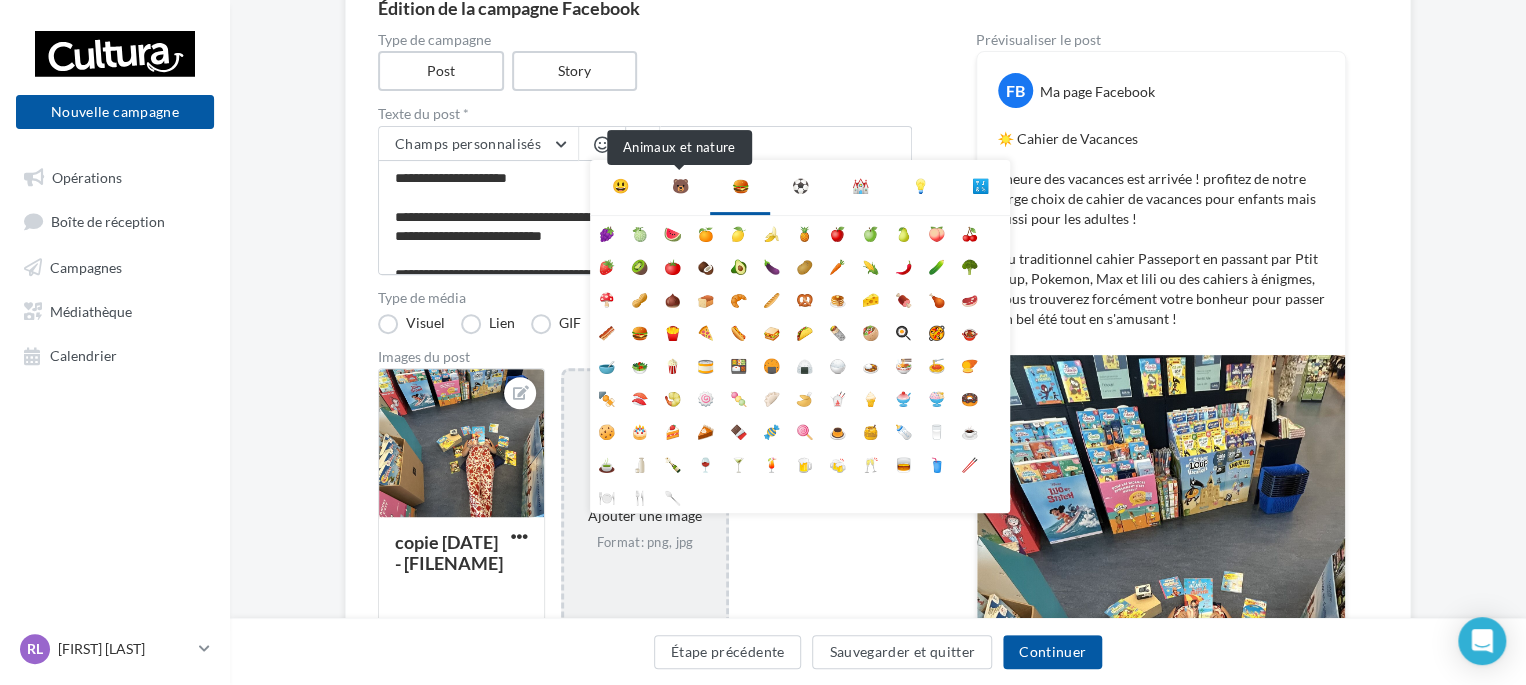 click on "🐻" at bounding box center (680, 186) 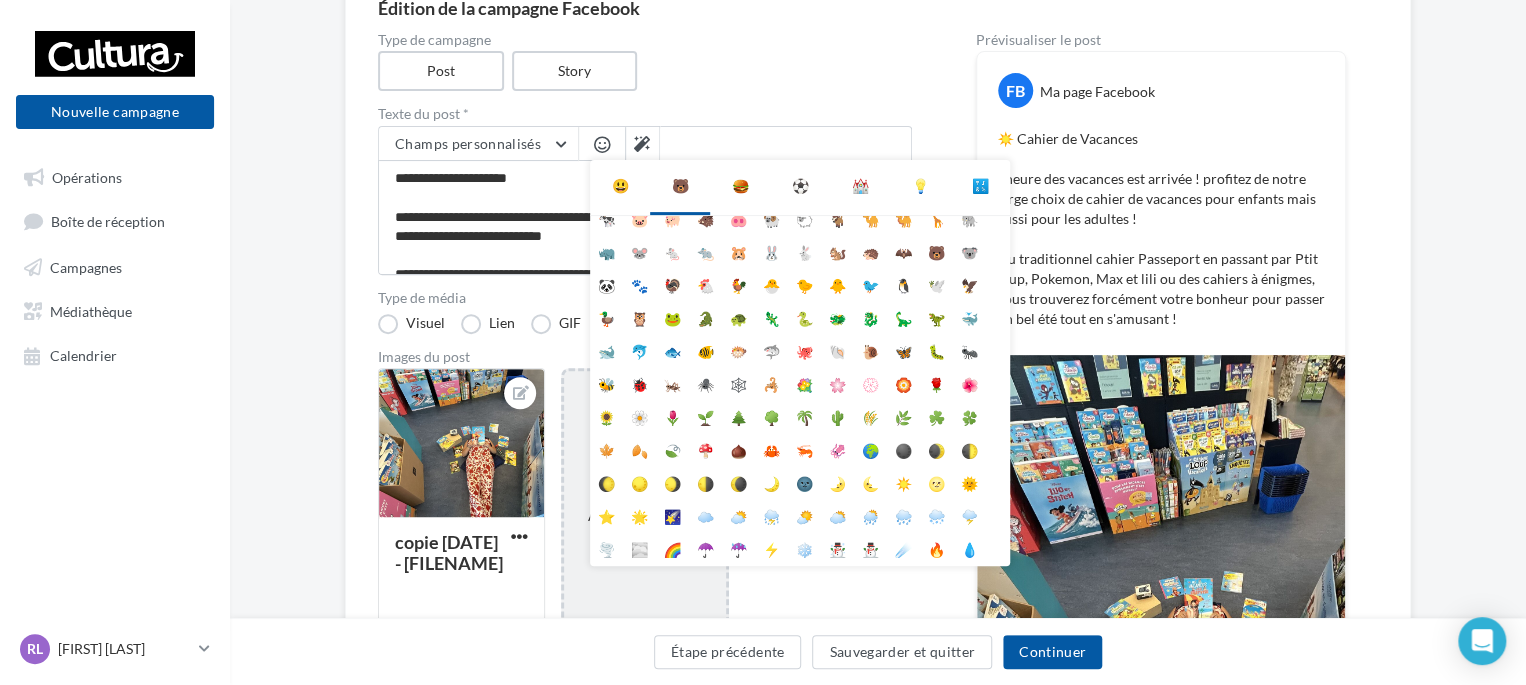 scroll, scrollTop: 112, scrollLeft: 0, axis: vertical 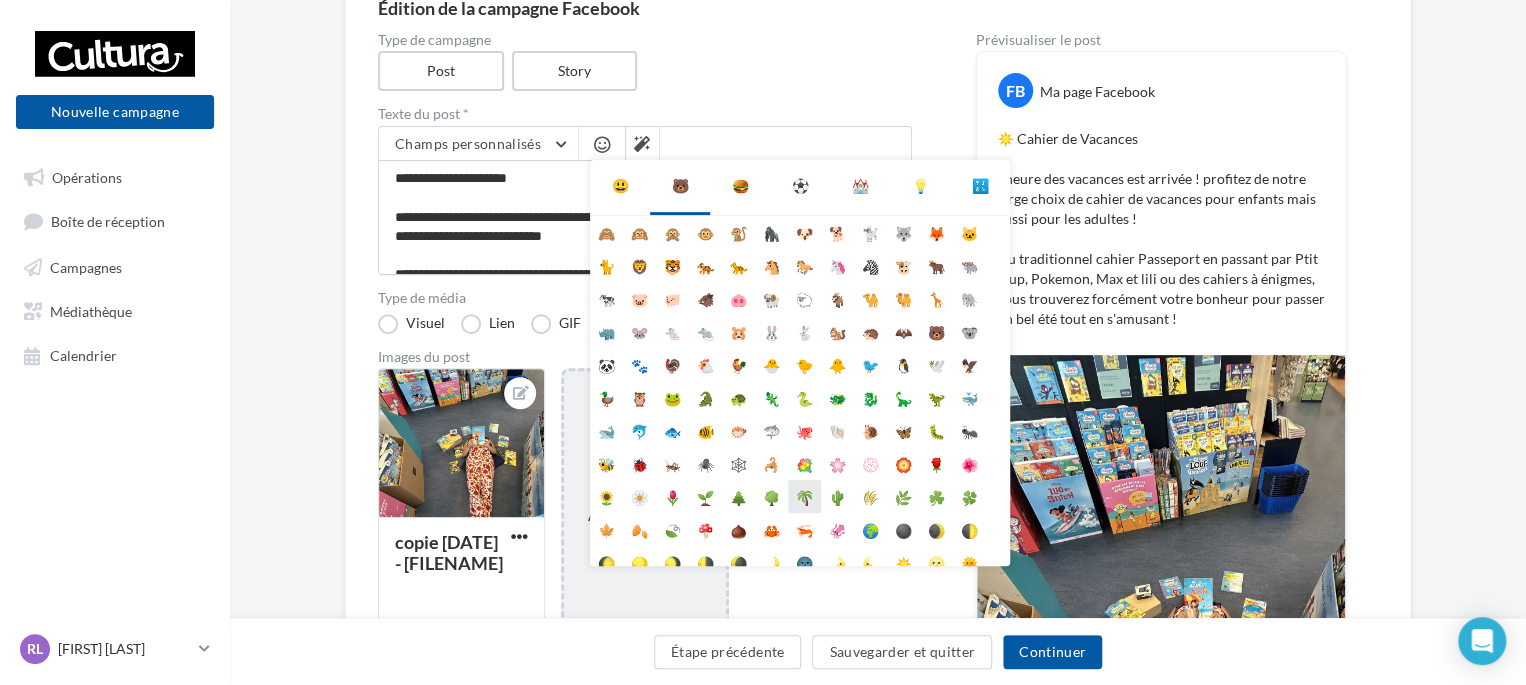 click on "🌴" at bounding box center (804, 496) 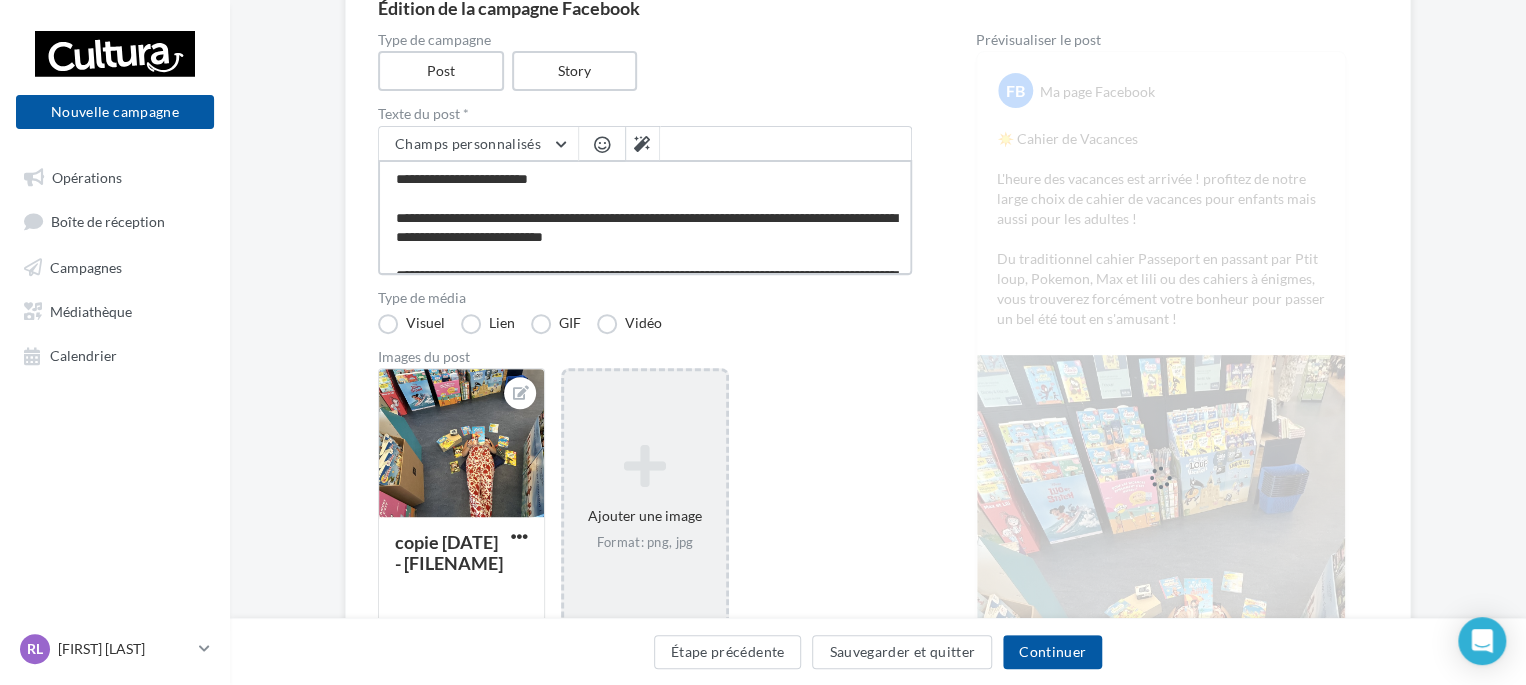 click on "**********" at bounding box center [645, 217] 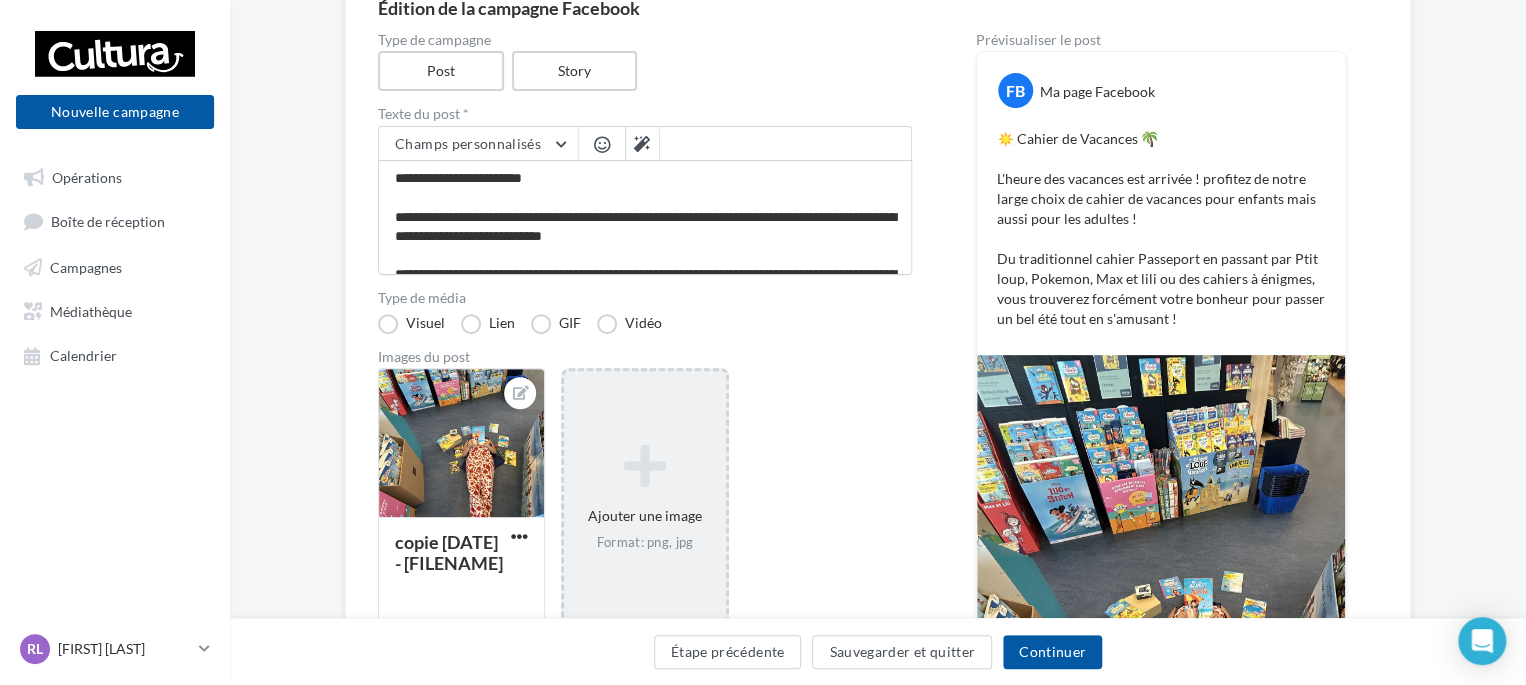 click on "**********" at bounding box center (645, 478) 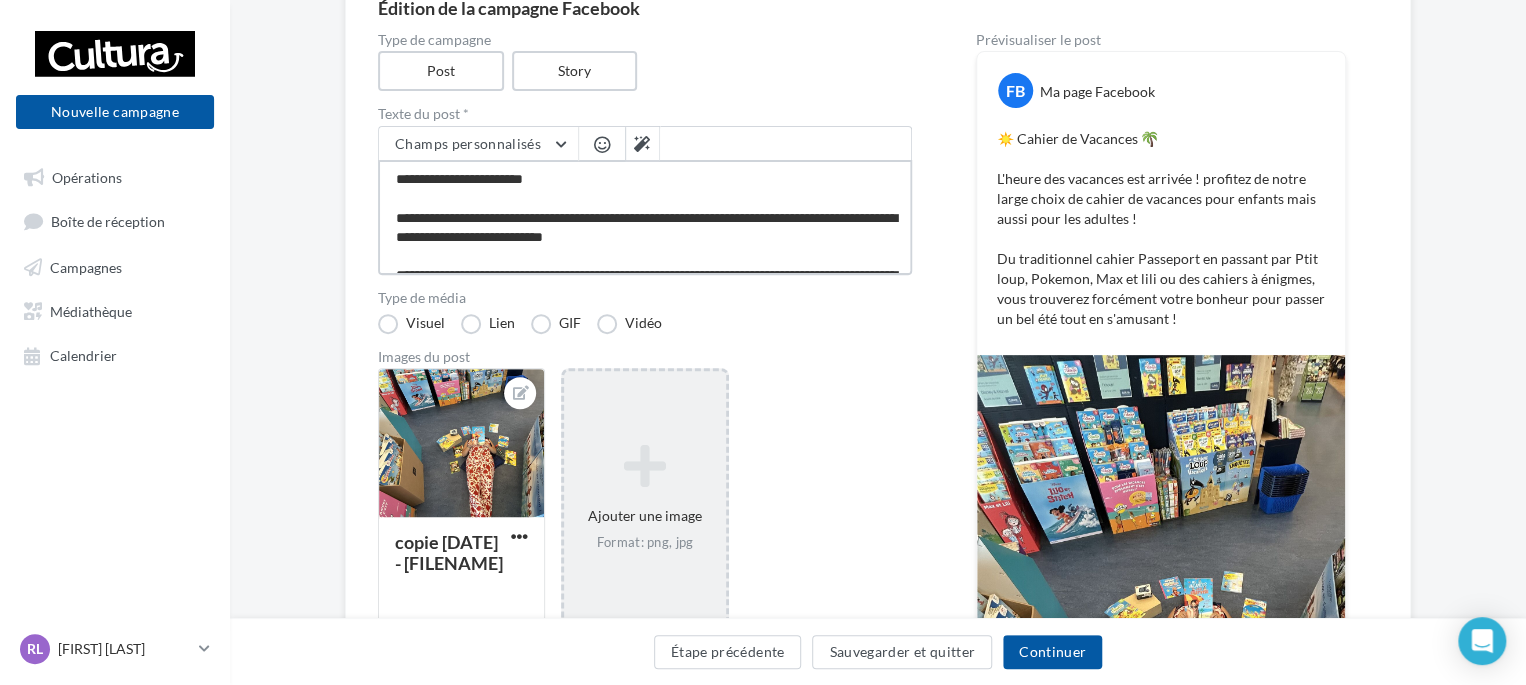 click on "**********" at bounding box center (645, 217) 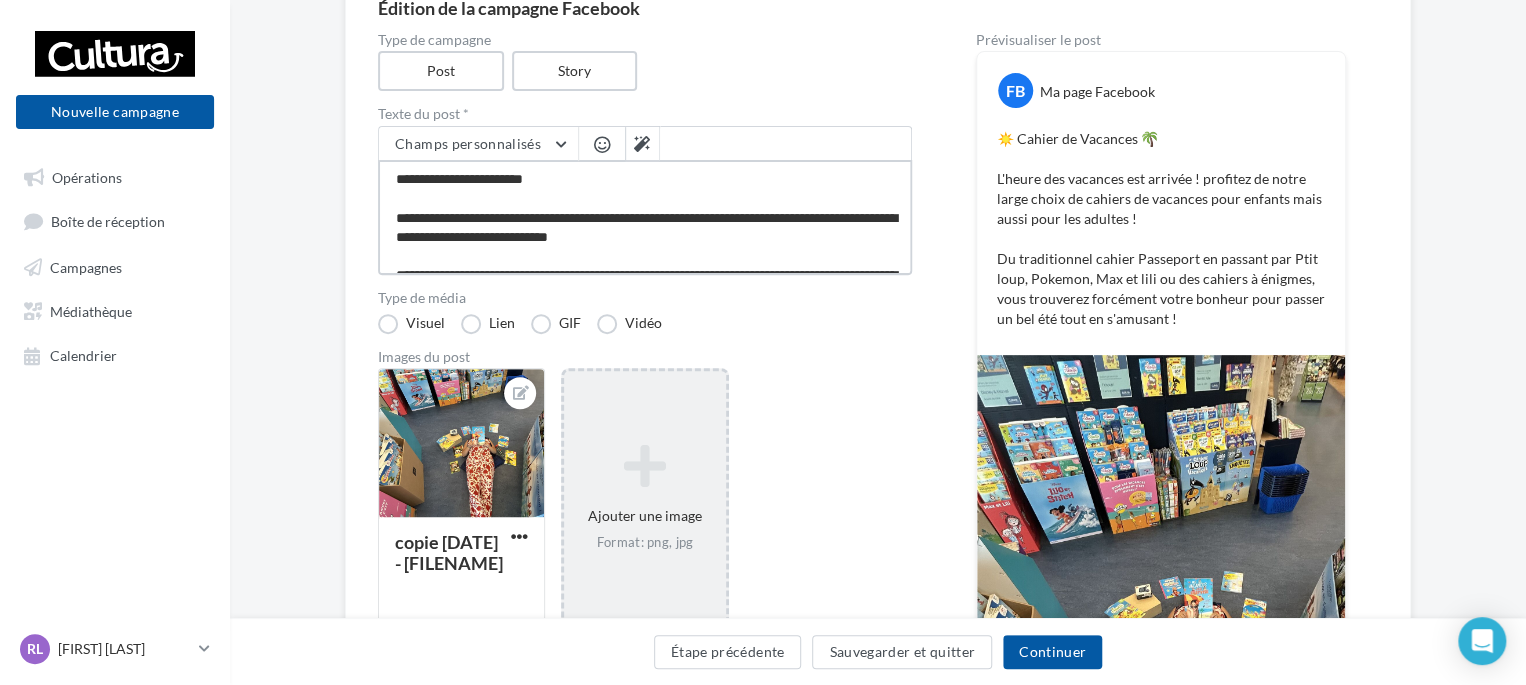 click on "**********" at bounding box center (645, 217) 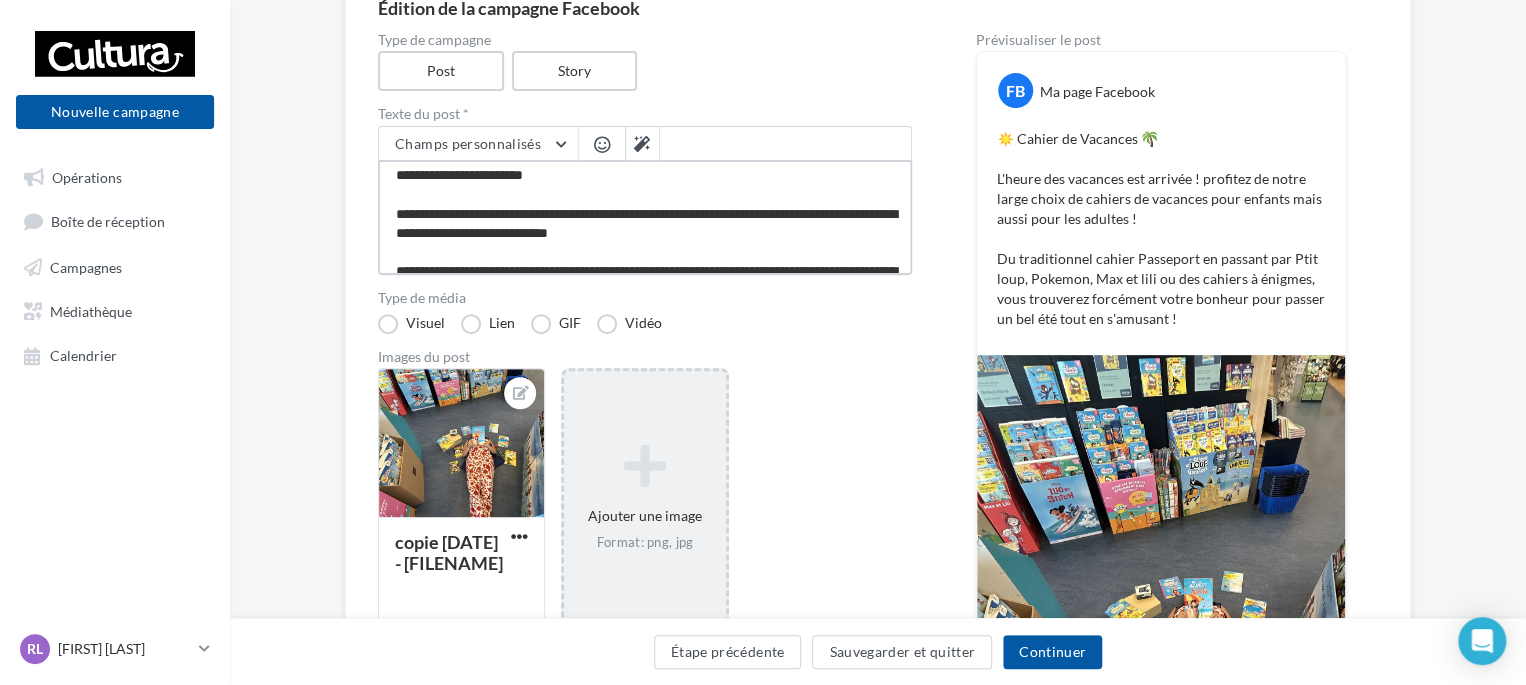 scroll, scrollTop: 0, scrollLeft: 0, axis: both 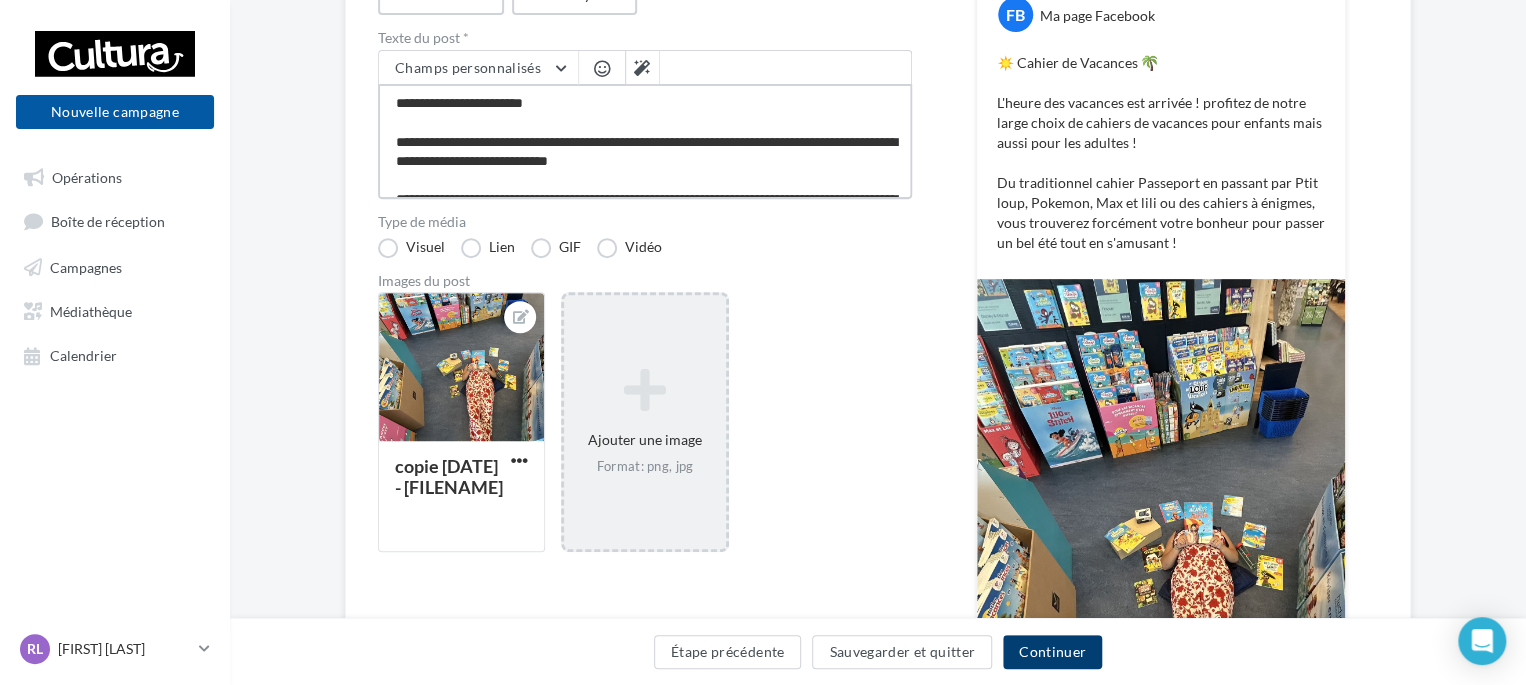 type on "**********" 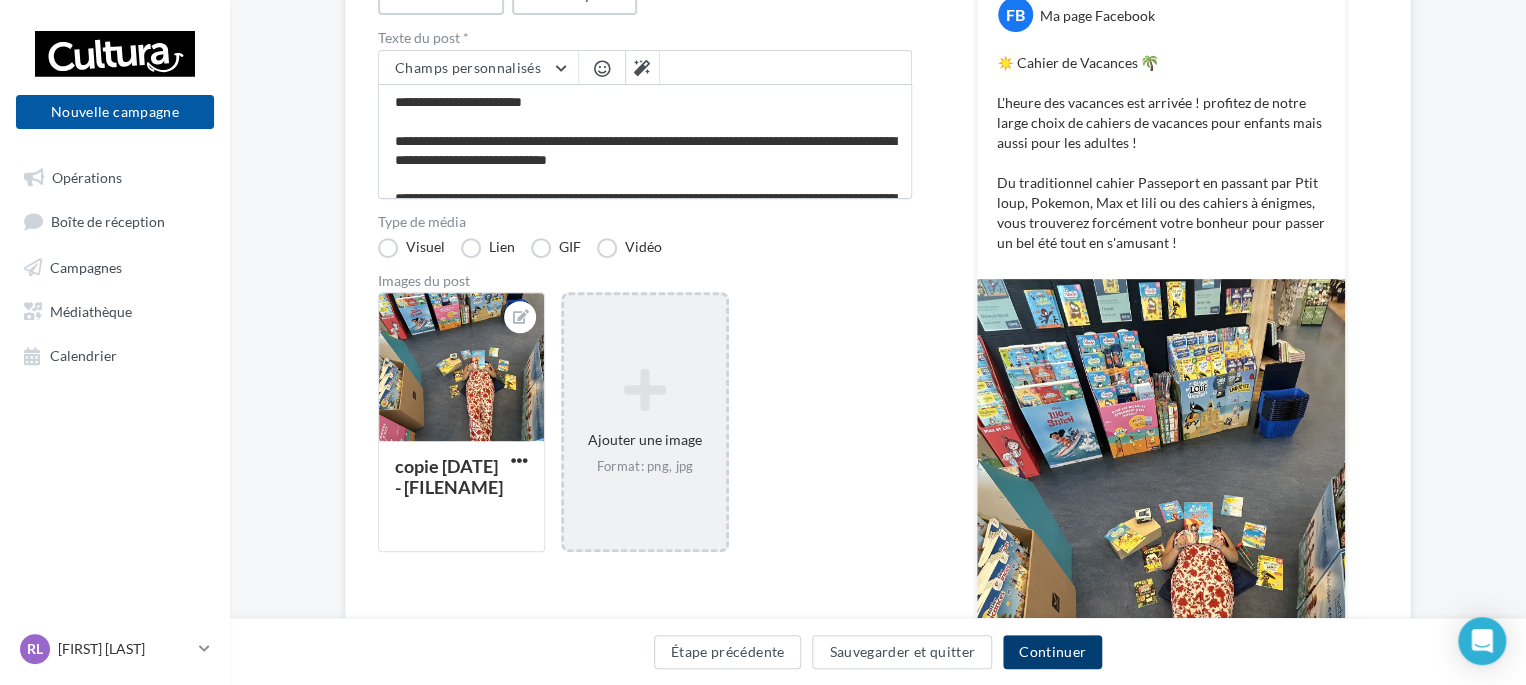 click on "Continuer" at bounding box center [1052, 652] 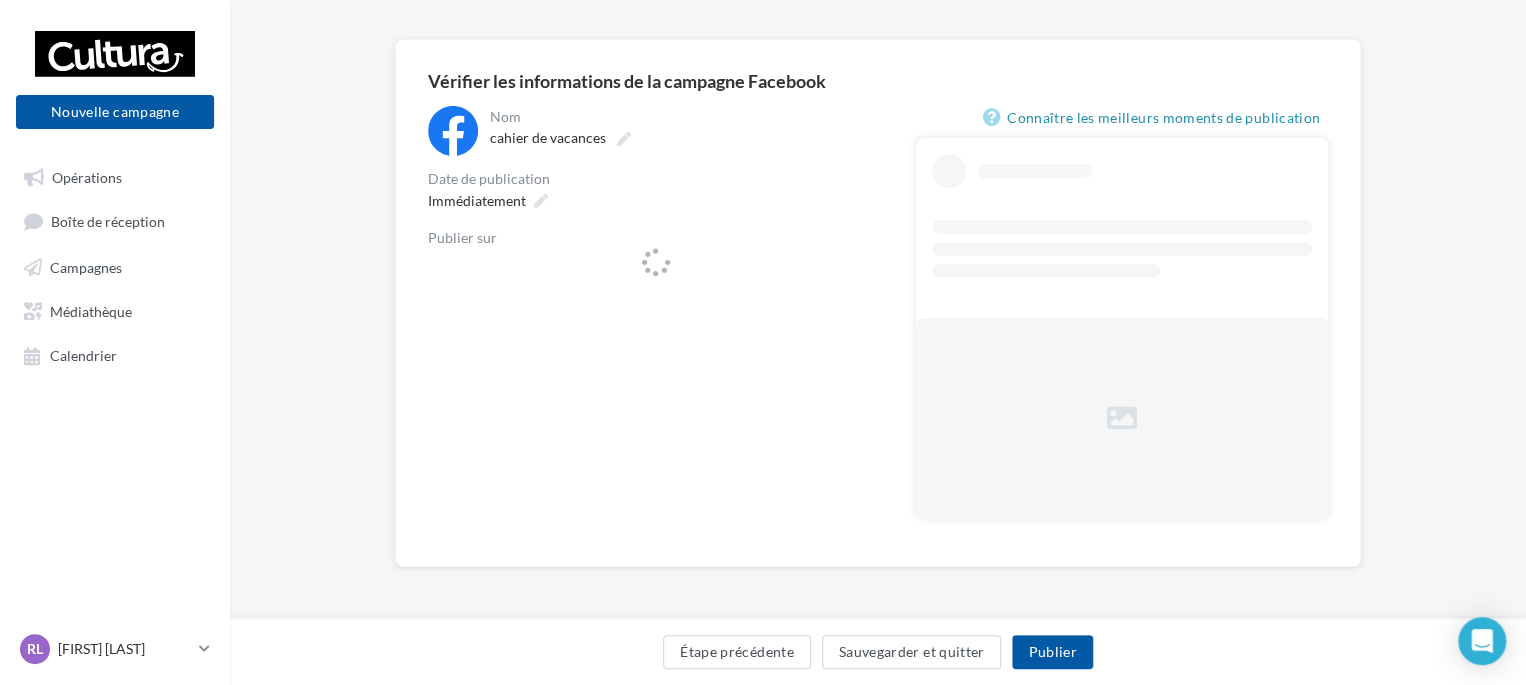 scroll, scrollTop: 0, scrollLeft: 0, axis: both 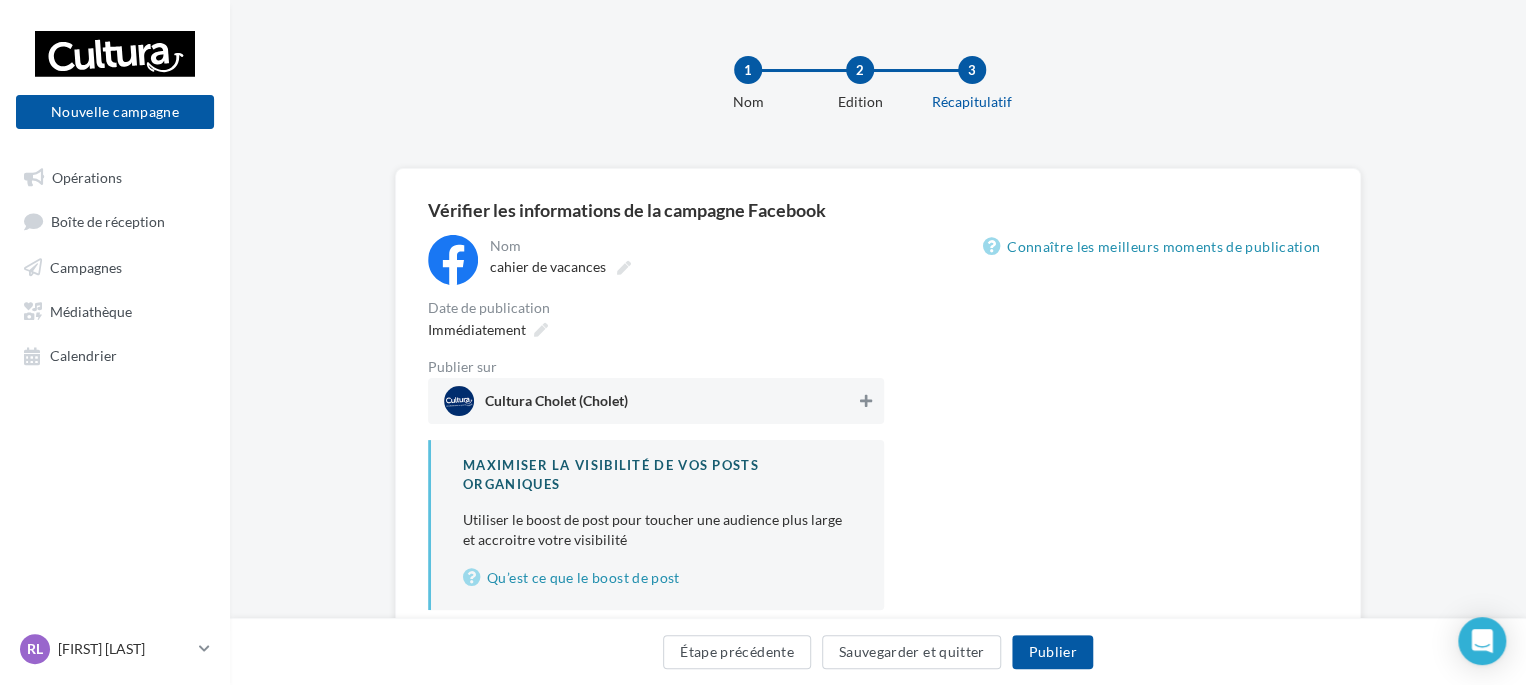 click at bounding box center [866, 401] 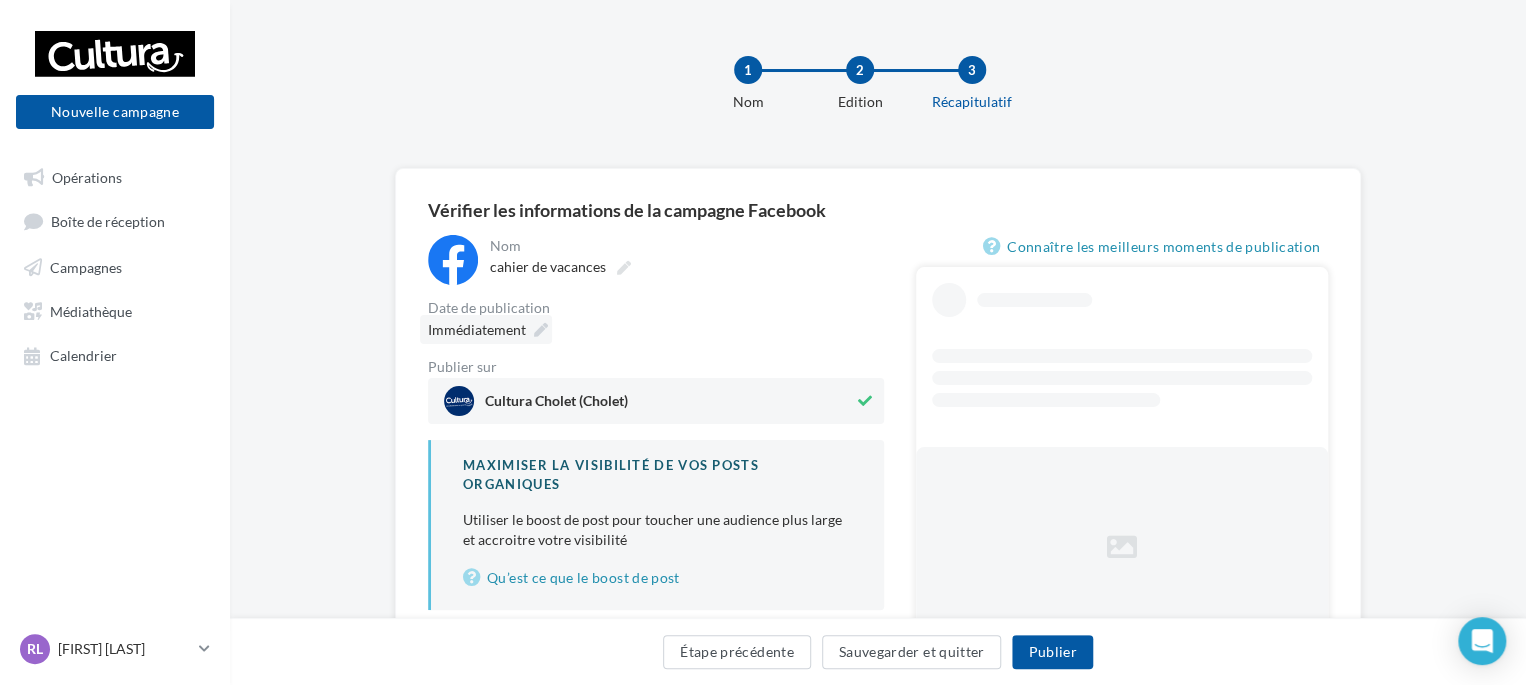 click on "Immédiatement" at bounding box center (477, 329) 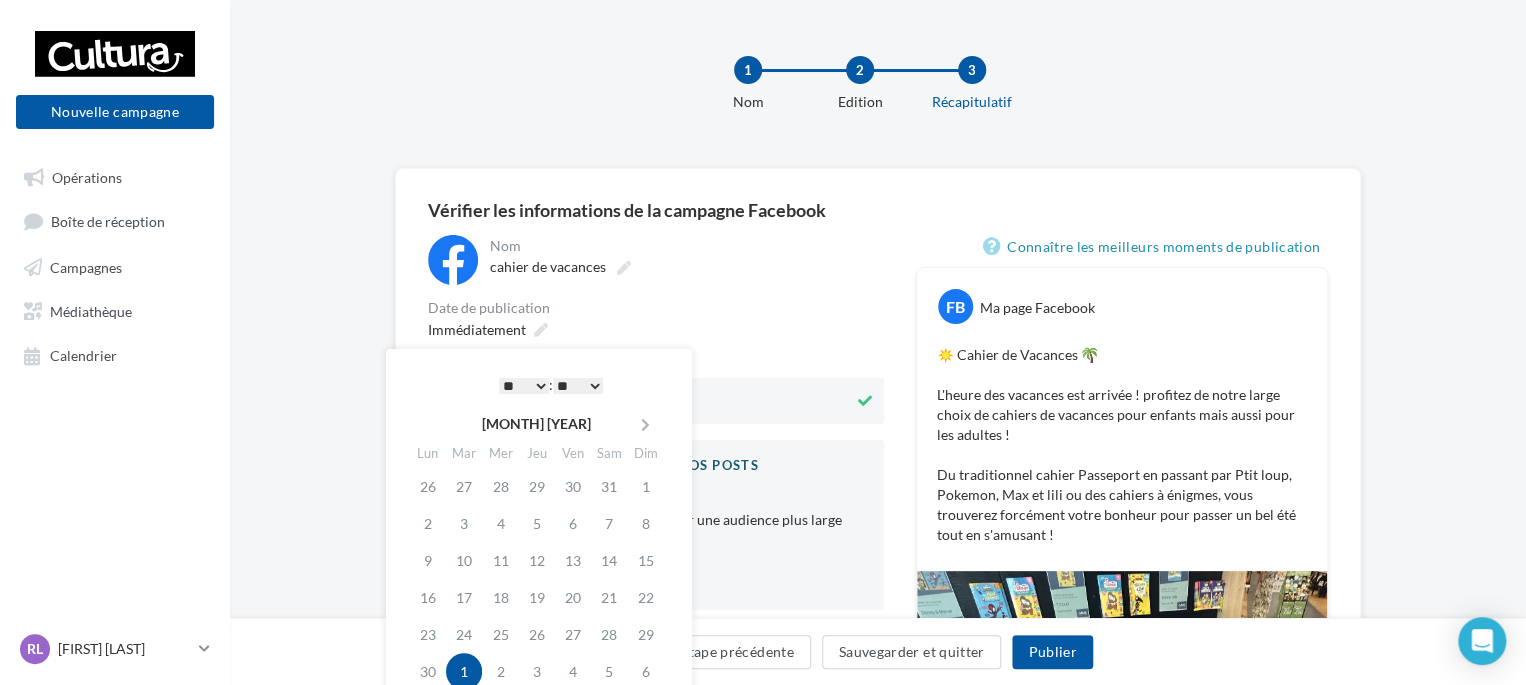 click on "* * * * * * * * * * ** ** ** ** ** ** ** ** ** ** ** ** ** **" at bounding box center (524, 386) 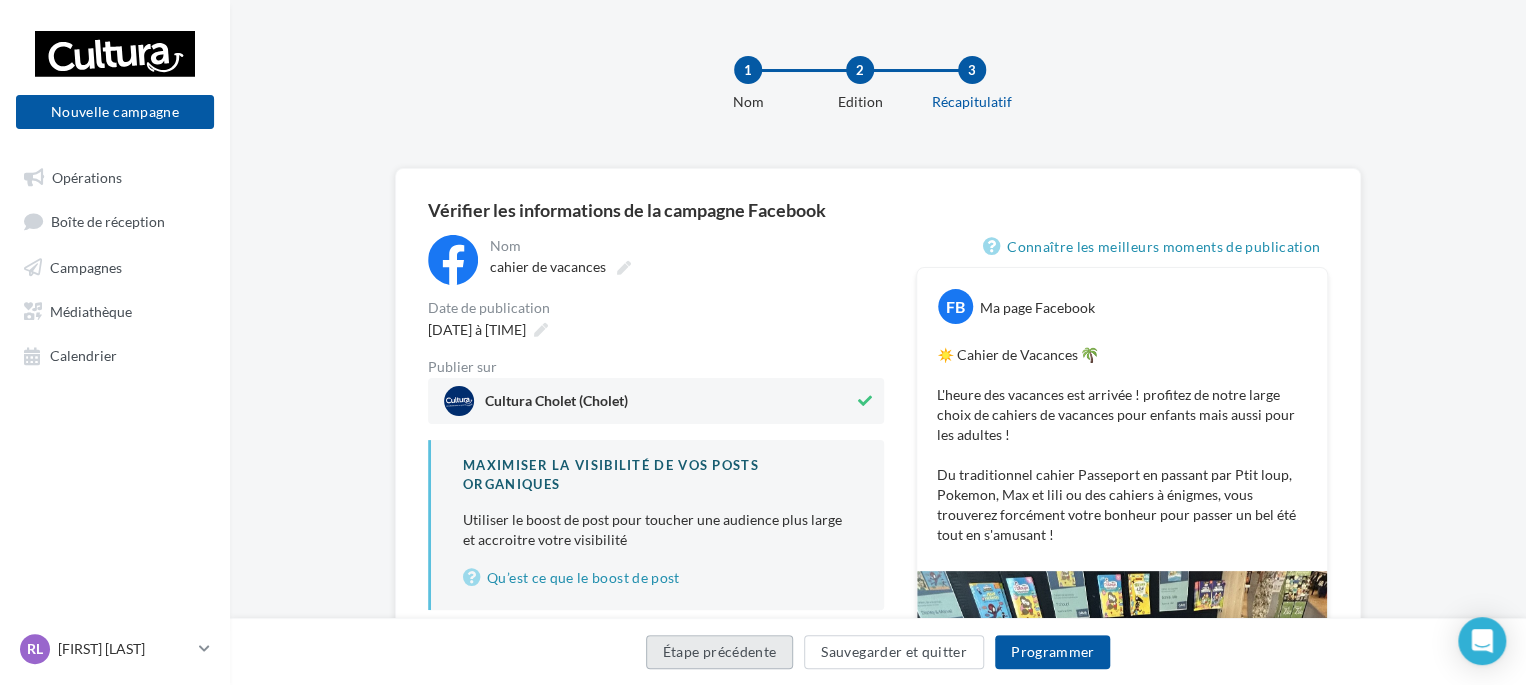 click on "Étape précédente" at bounding box center [720, 652] 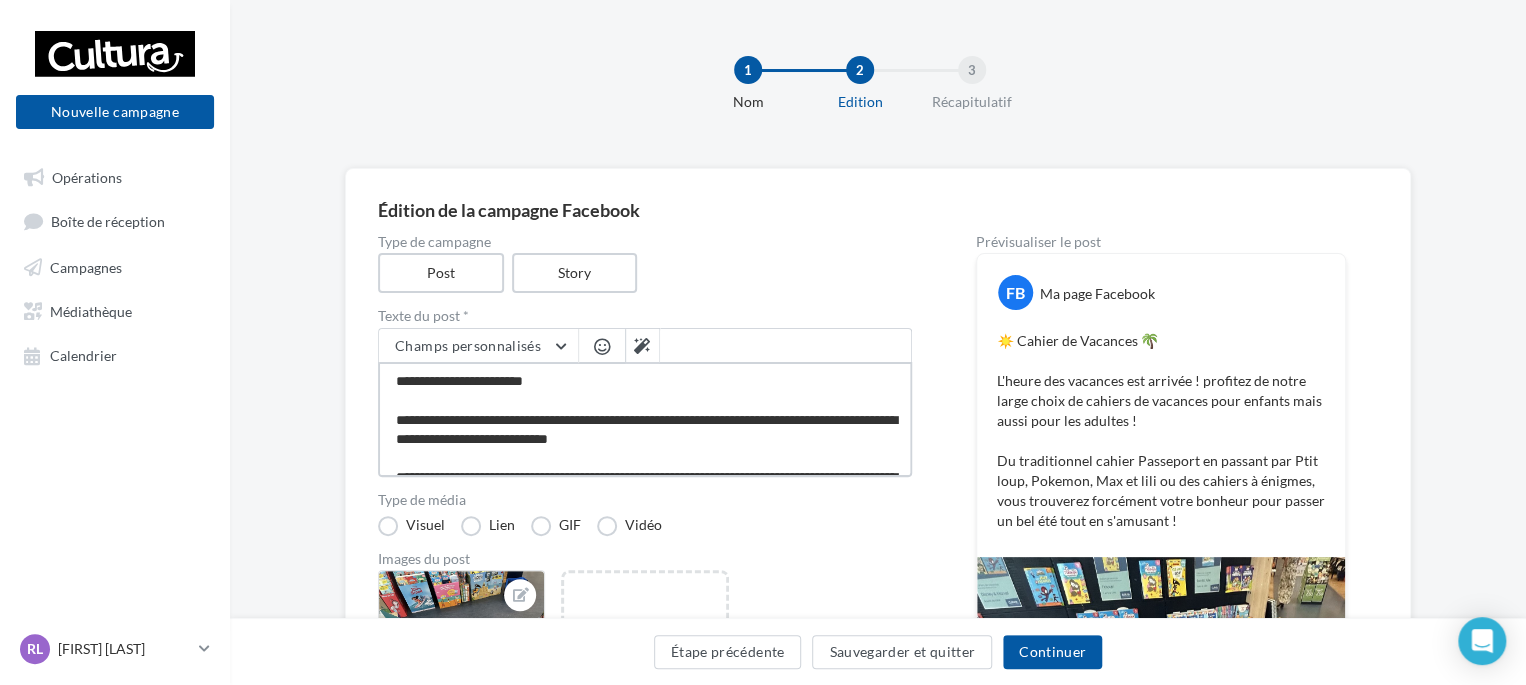 click on "**********" at bounding box center (645, 419) 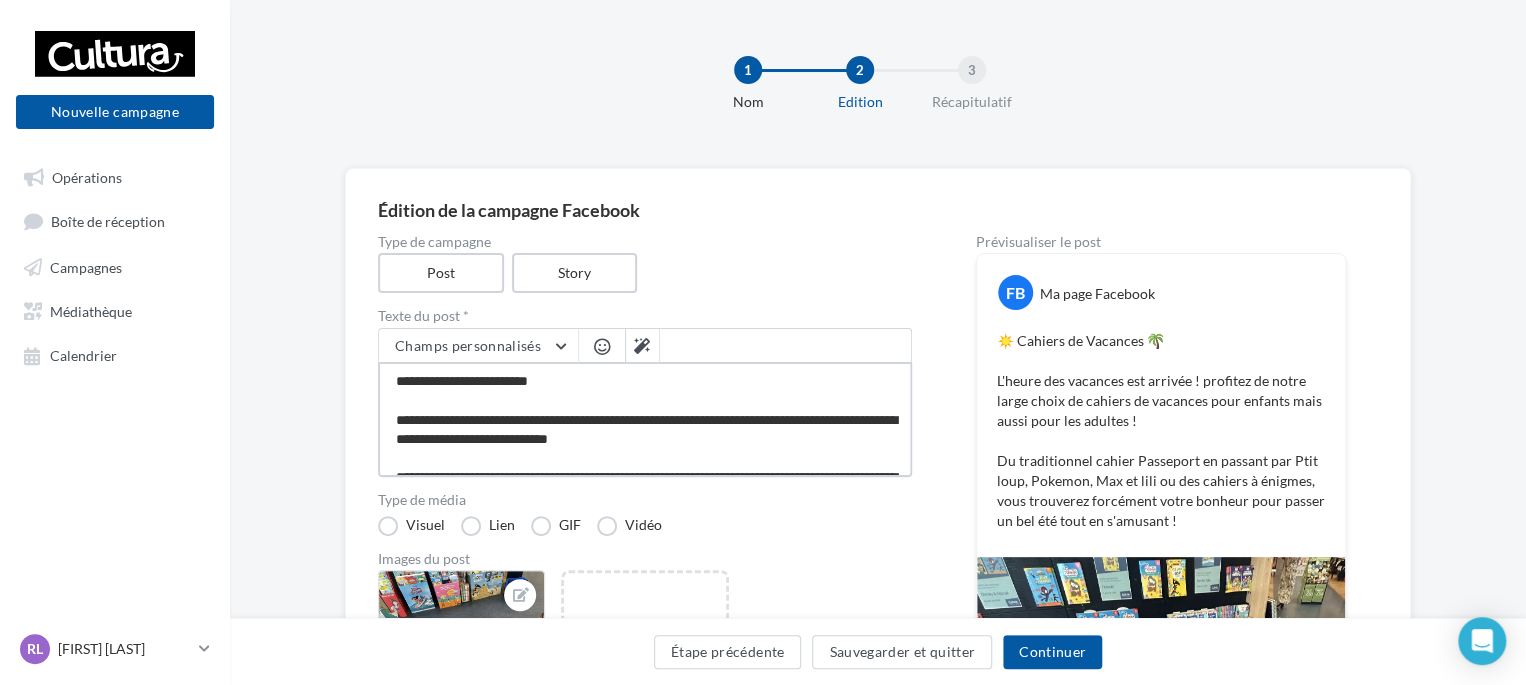 click on "**********" at bounding box center (645, 419) 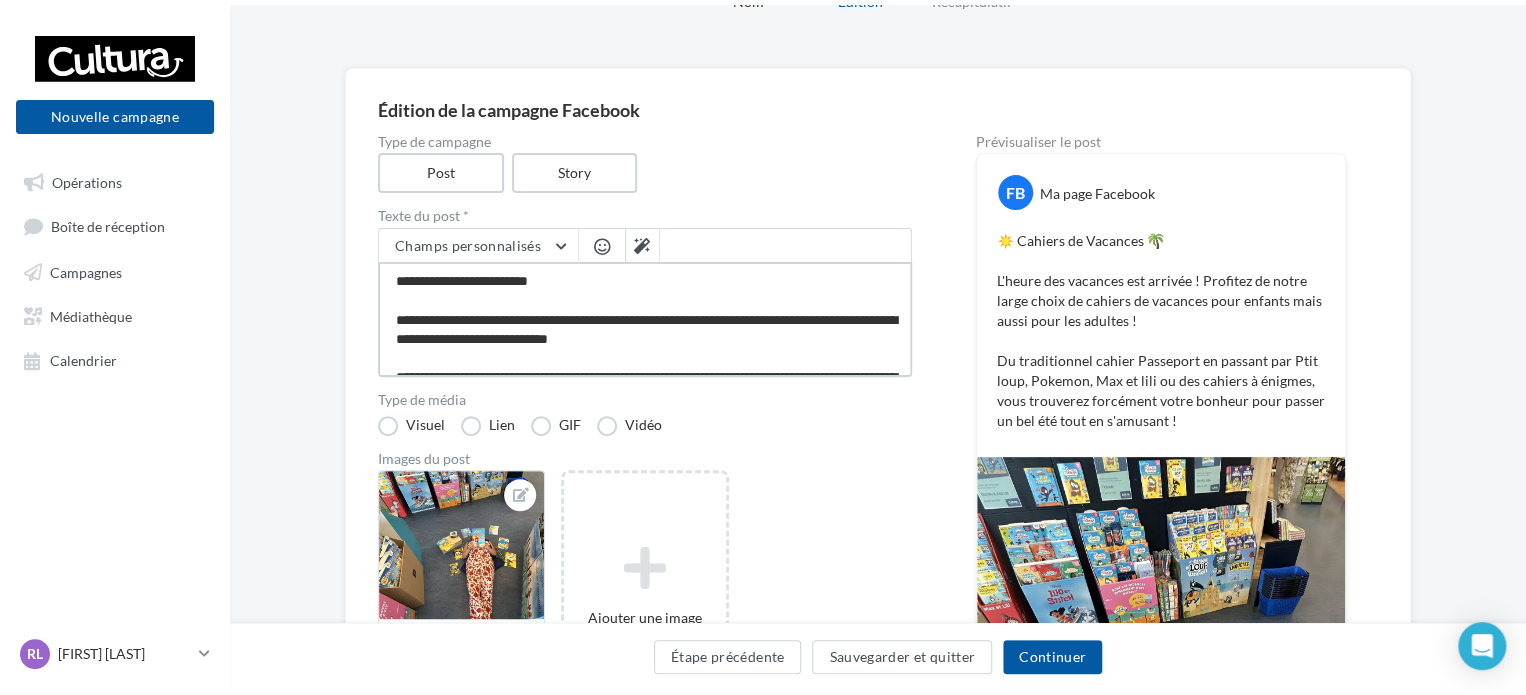 scroll, scrollTop: 0, scrollLeft: 0, axis: both 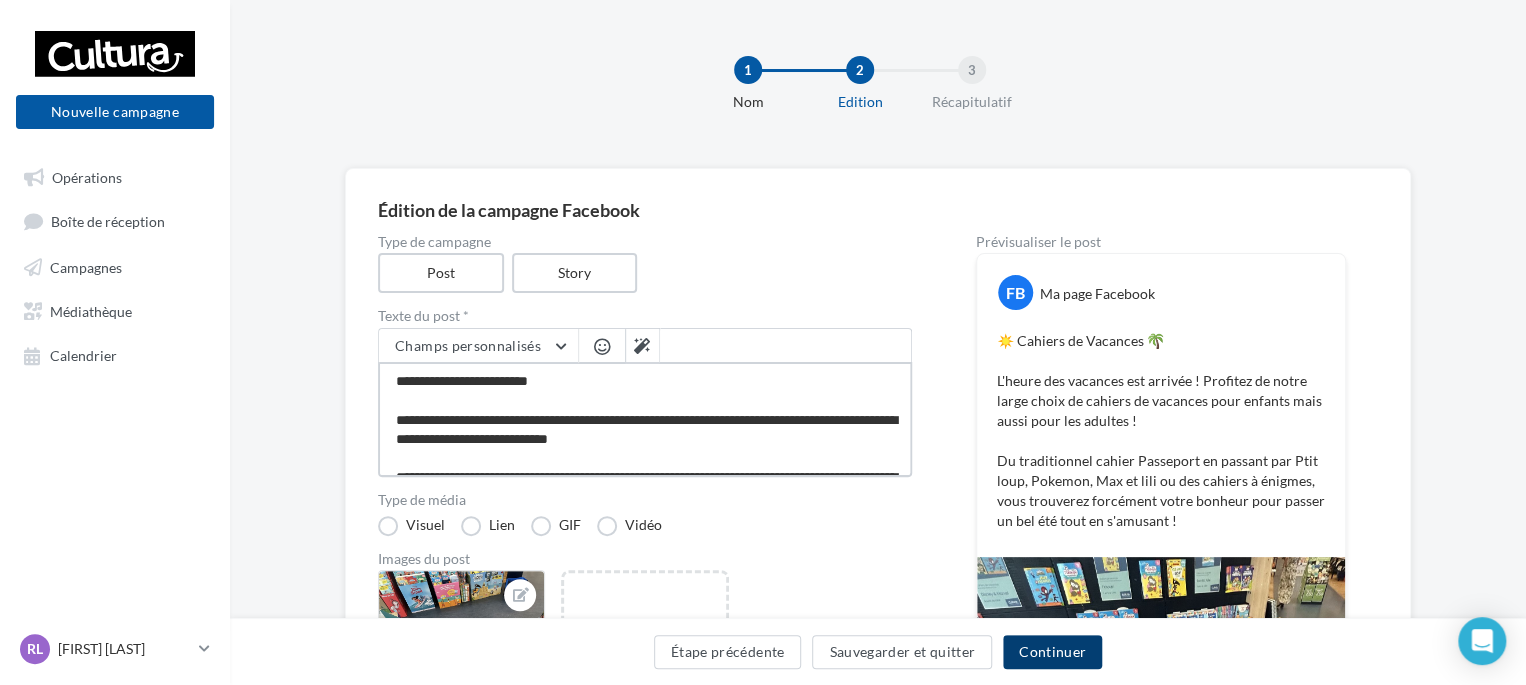 type on "**********" 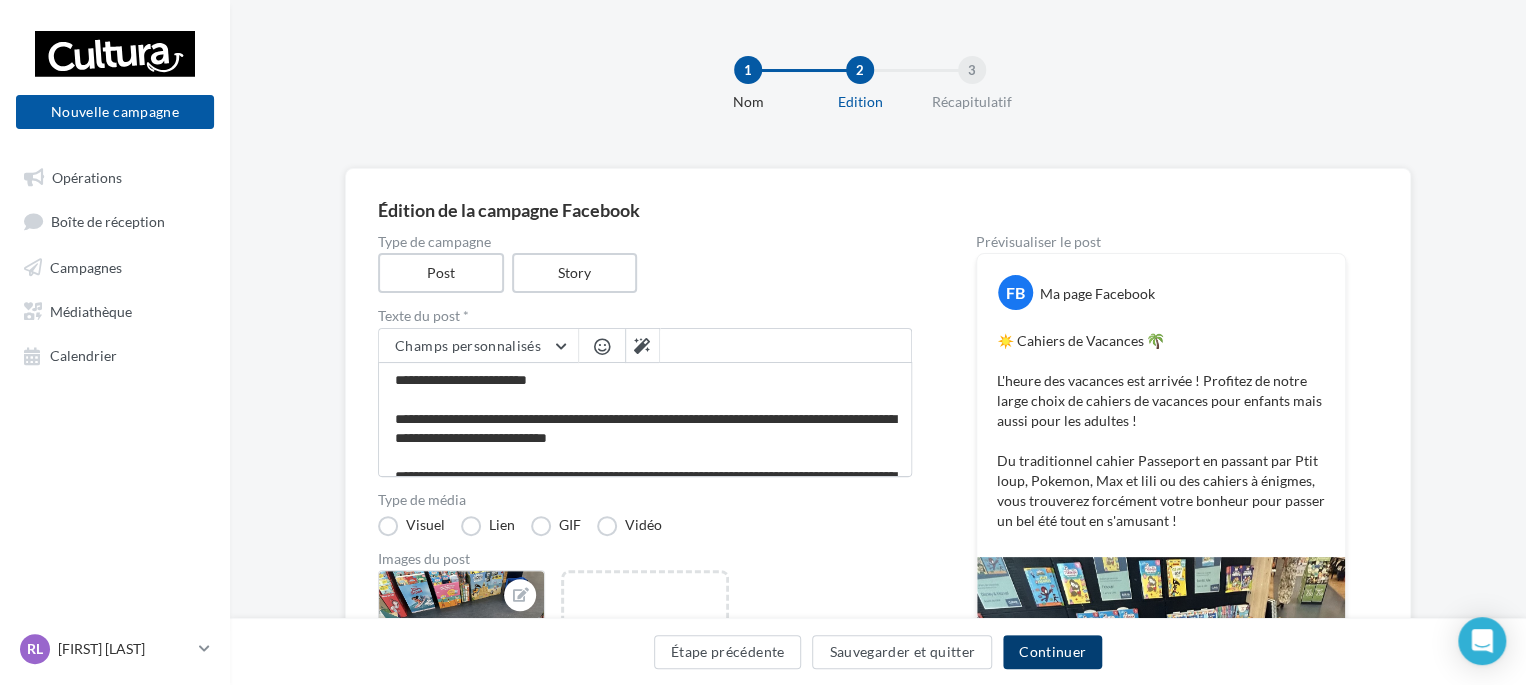 click on "Continuer" at bounding box center [1052, 652] 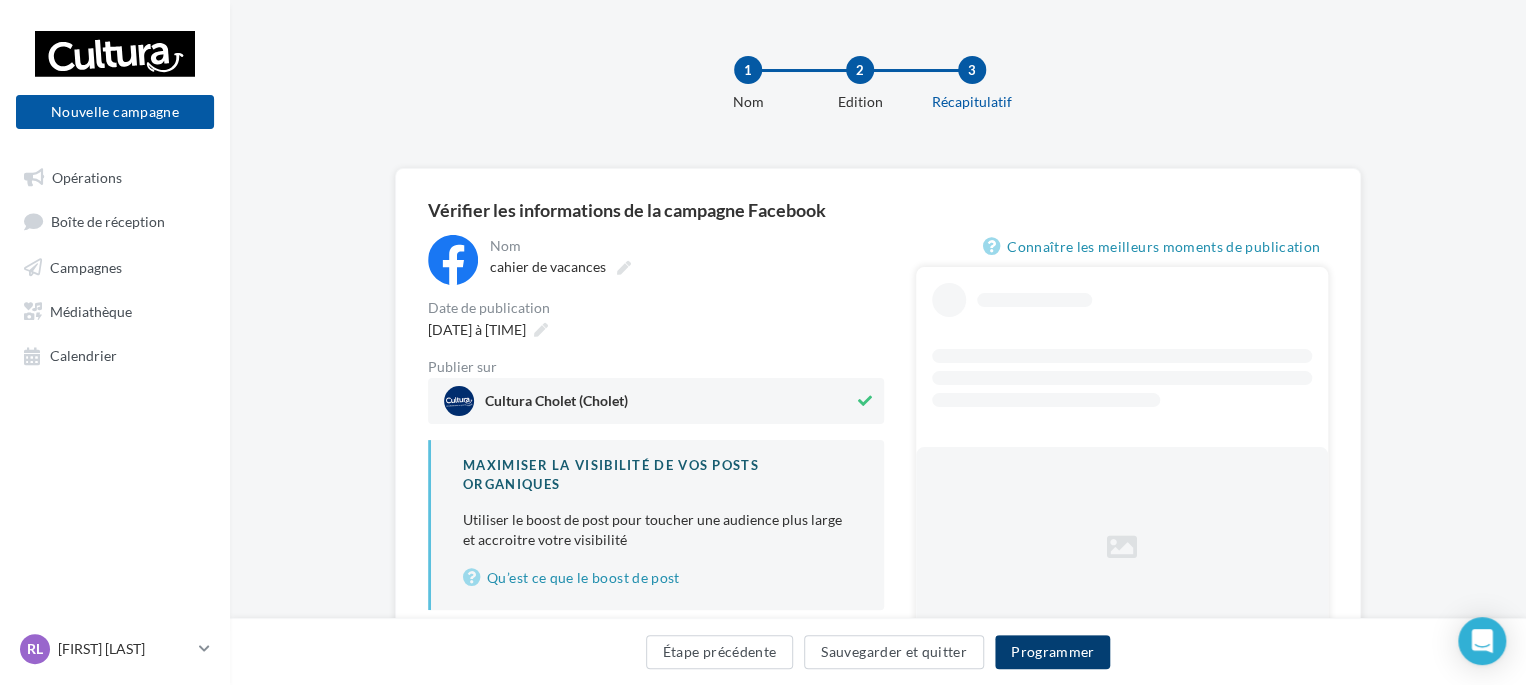 click on "Programmer" at bounding box center (1053, 652) 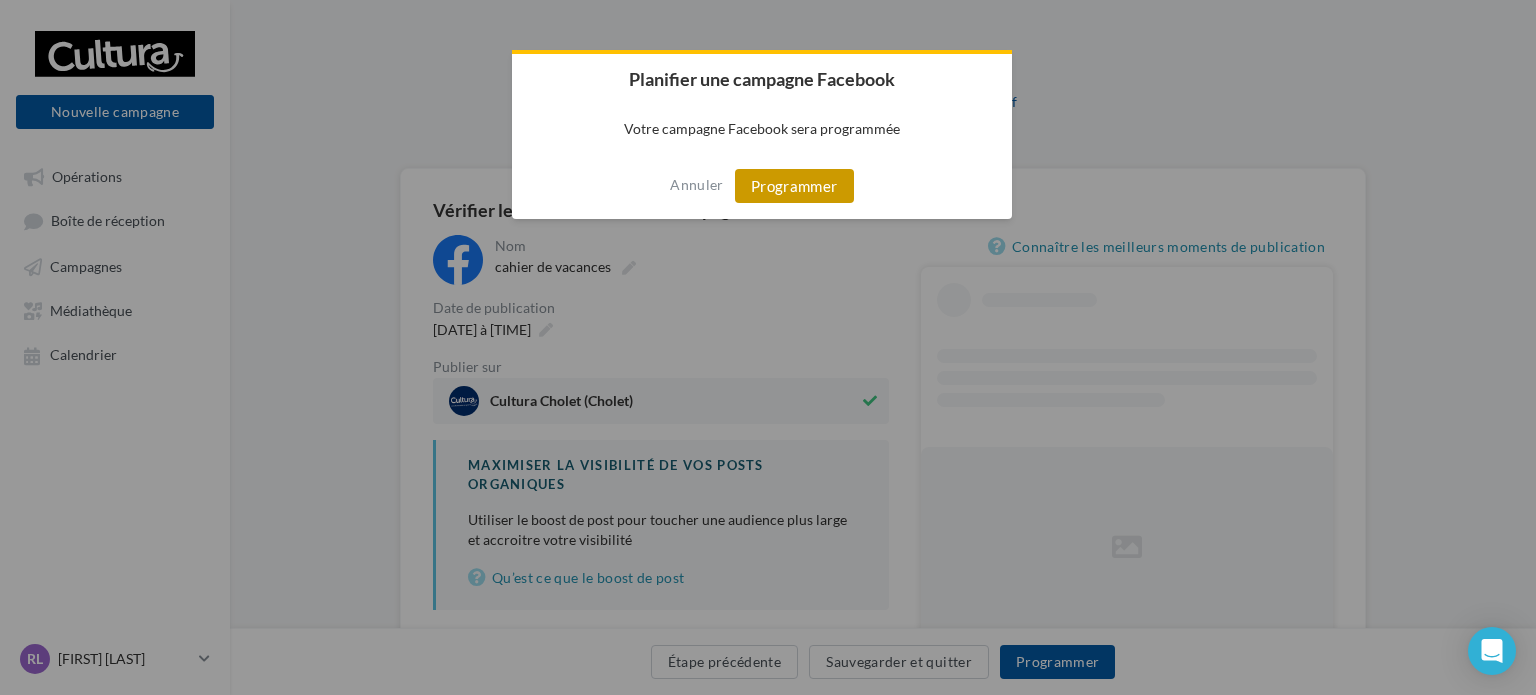 click on "Programmer" at bounding box center (794, 186) 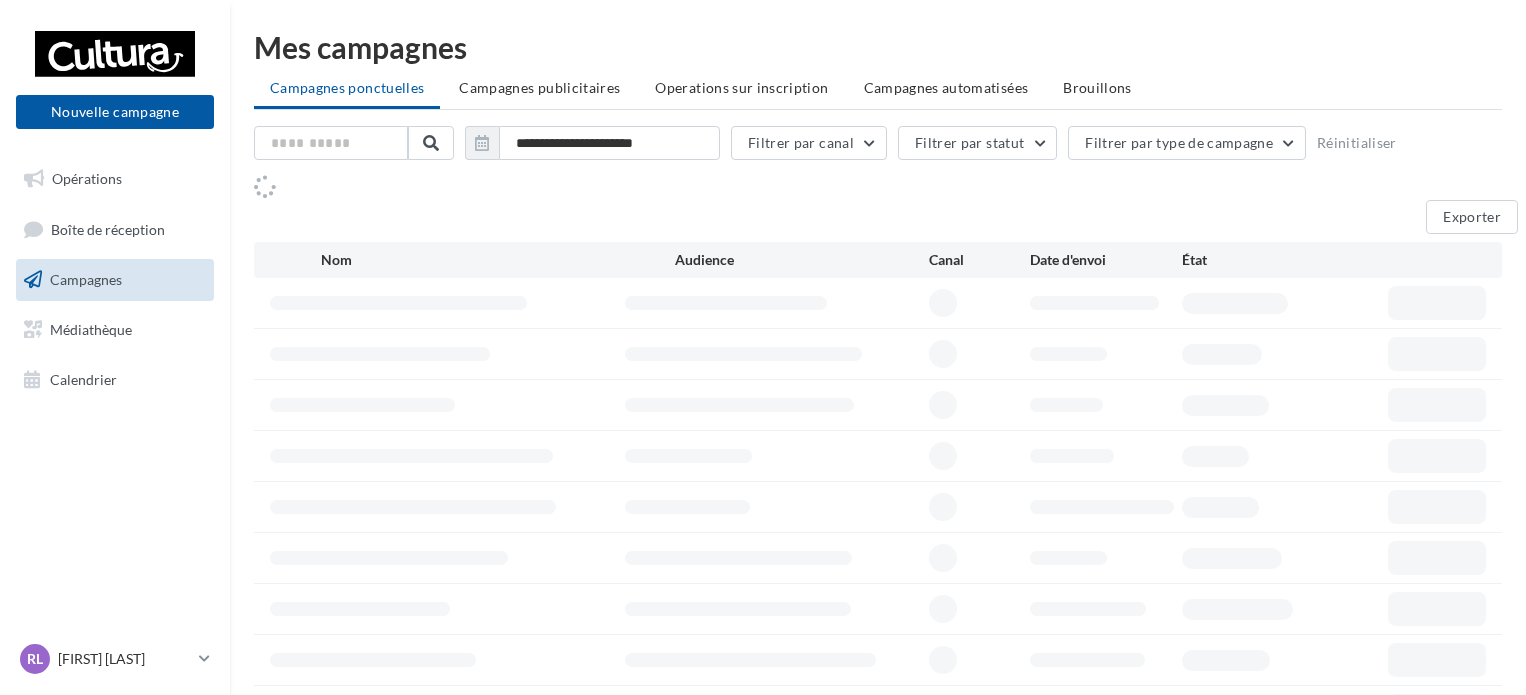 scroll, scrollTop: 0, scrollLeft: 0, axis: both 